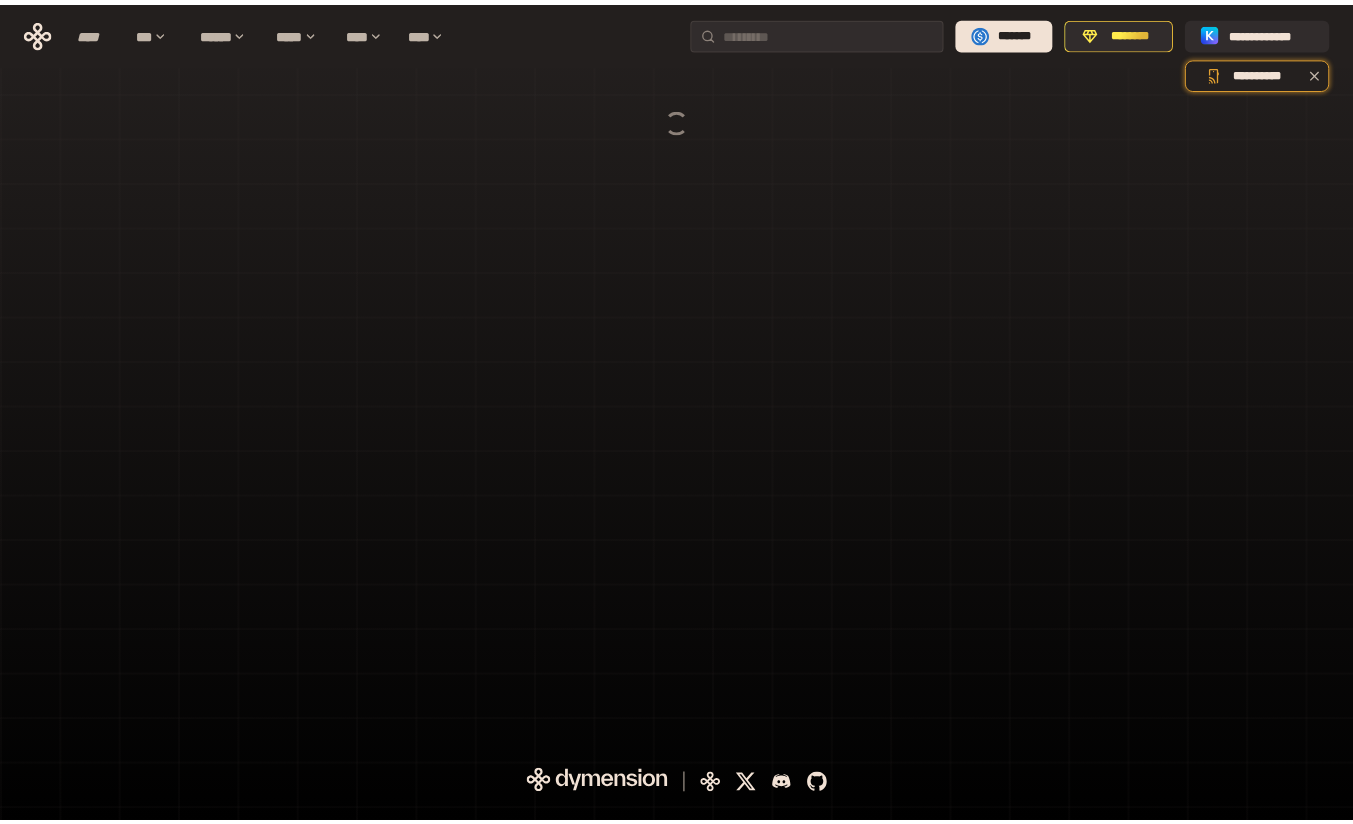 scroll, scrollTop: 0, scrollLeft: 0, axis: both 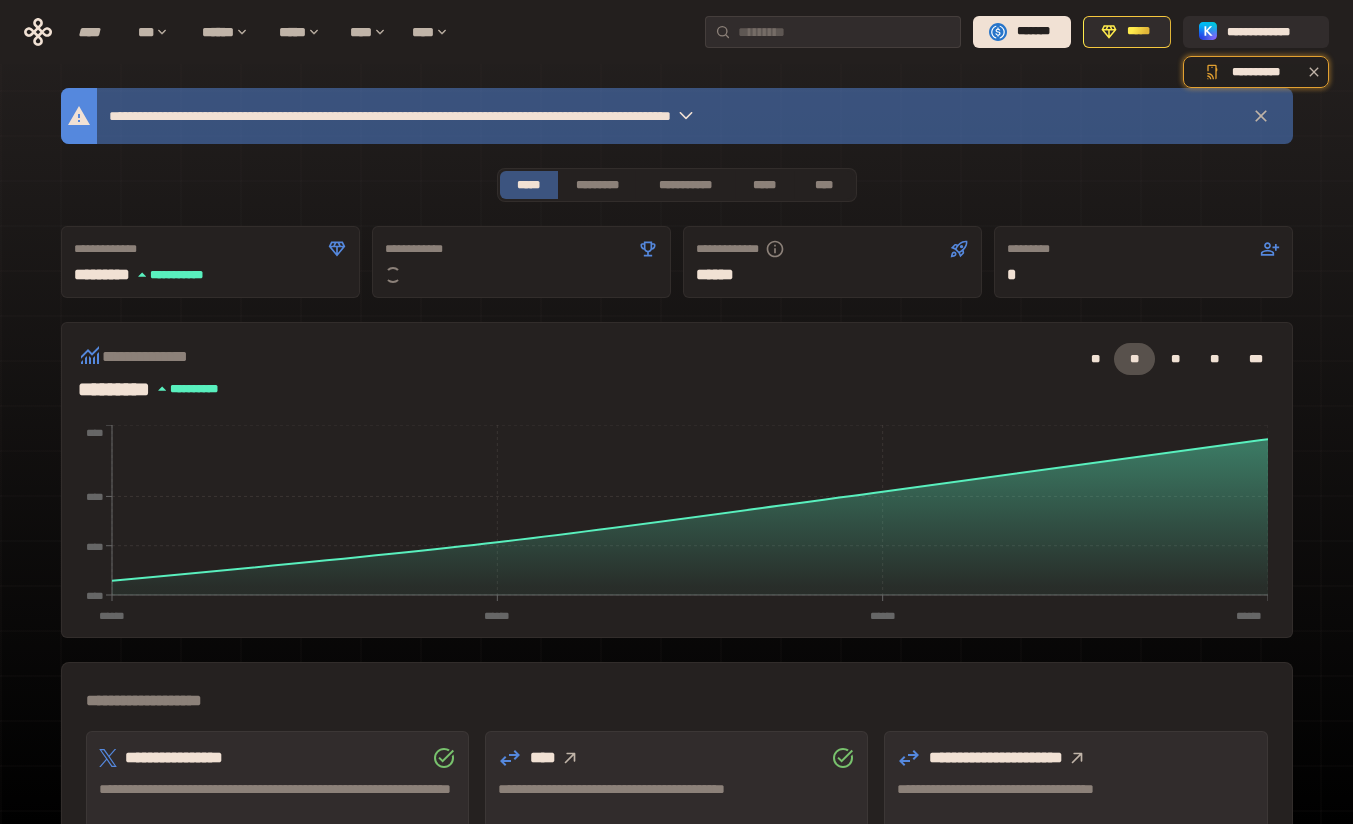 click on "**********" at bounding box center (684, 185) 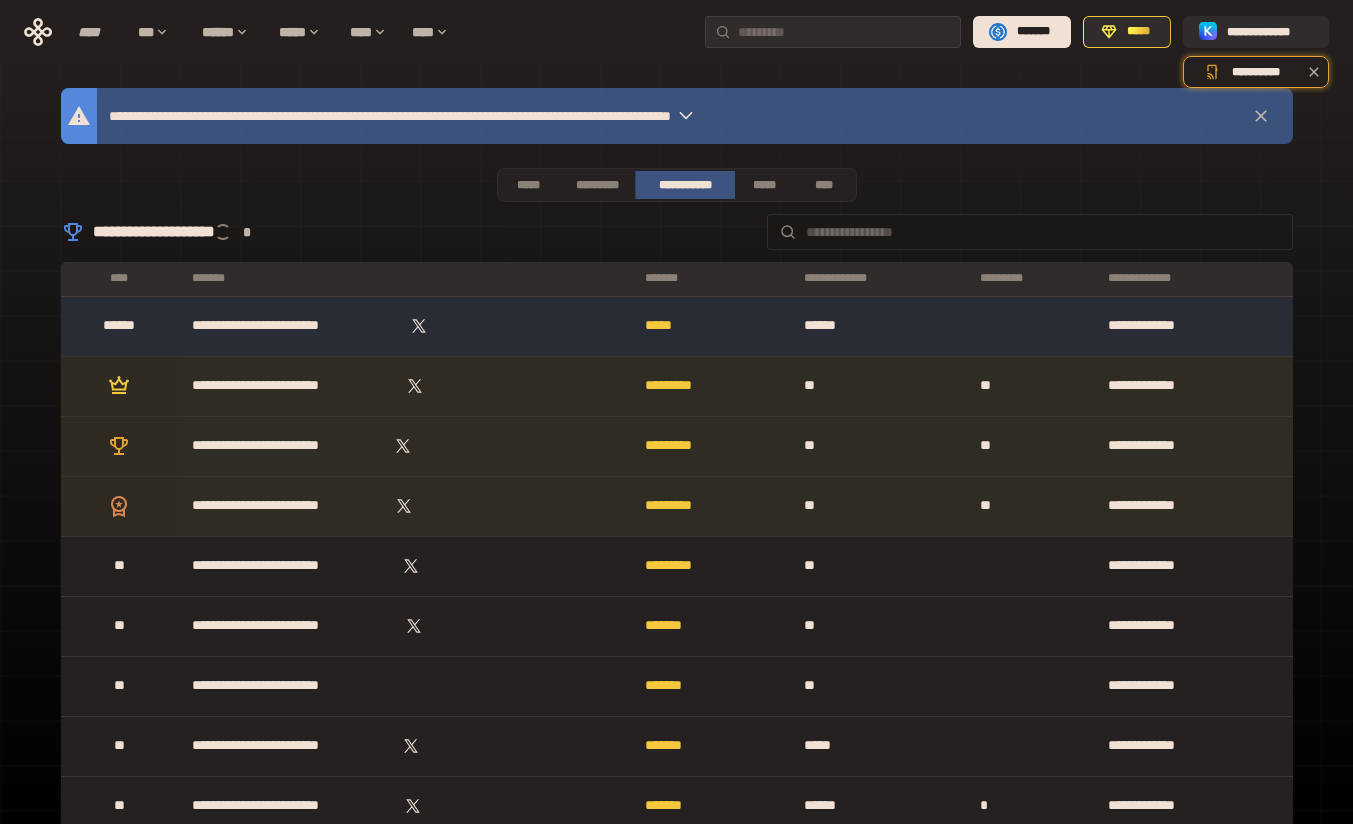 click on "*****" at bounding box center [764, 185] 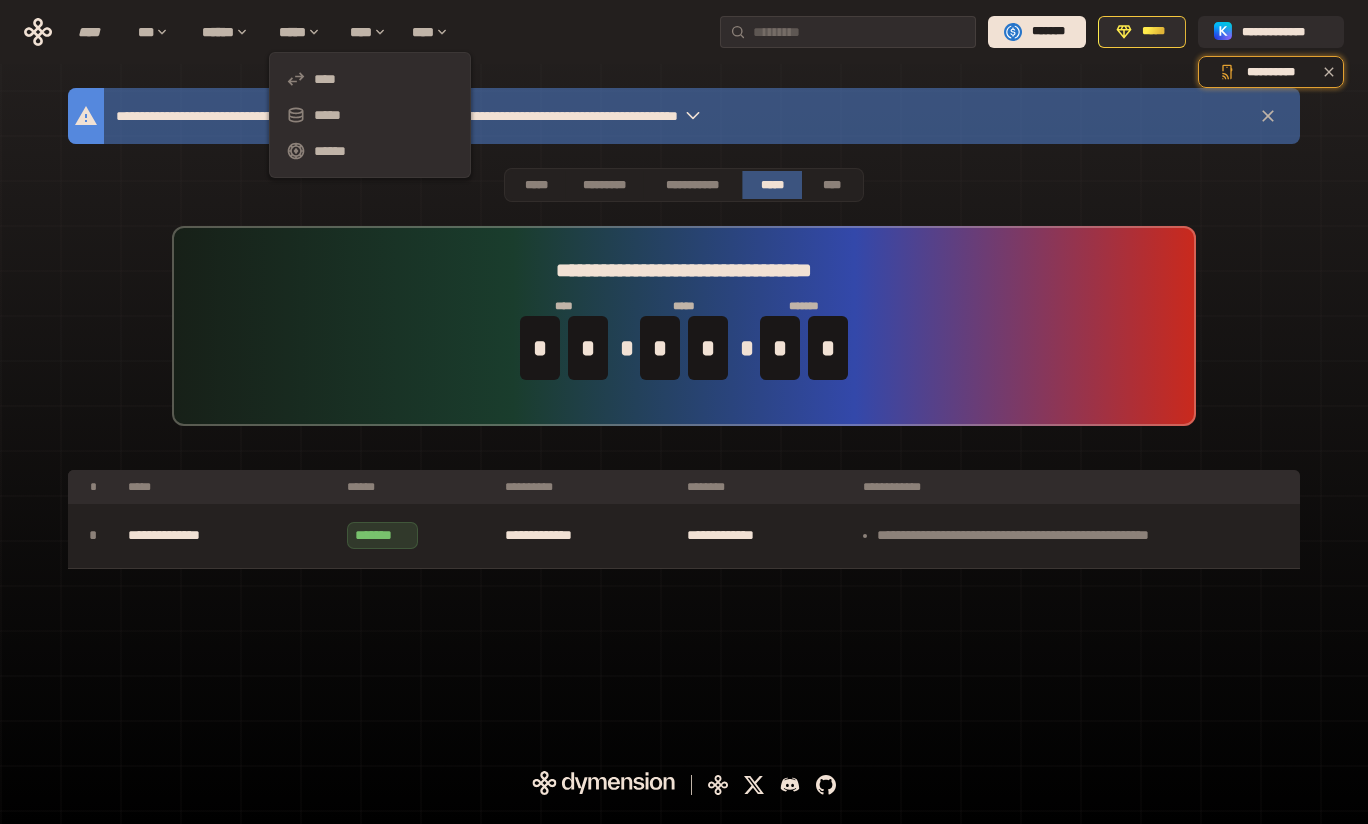click on "****" at bounding box center [370, 79] 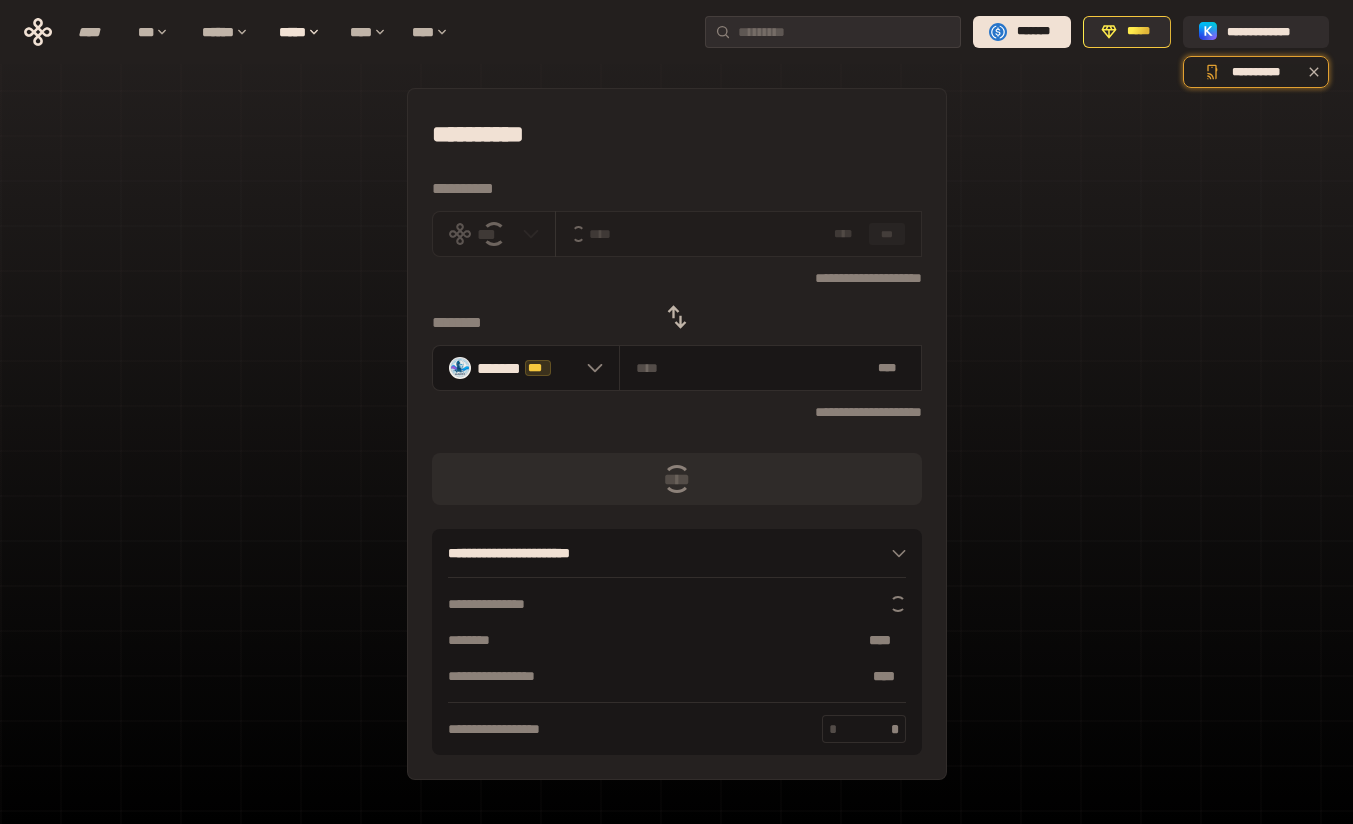 click 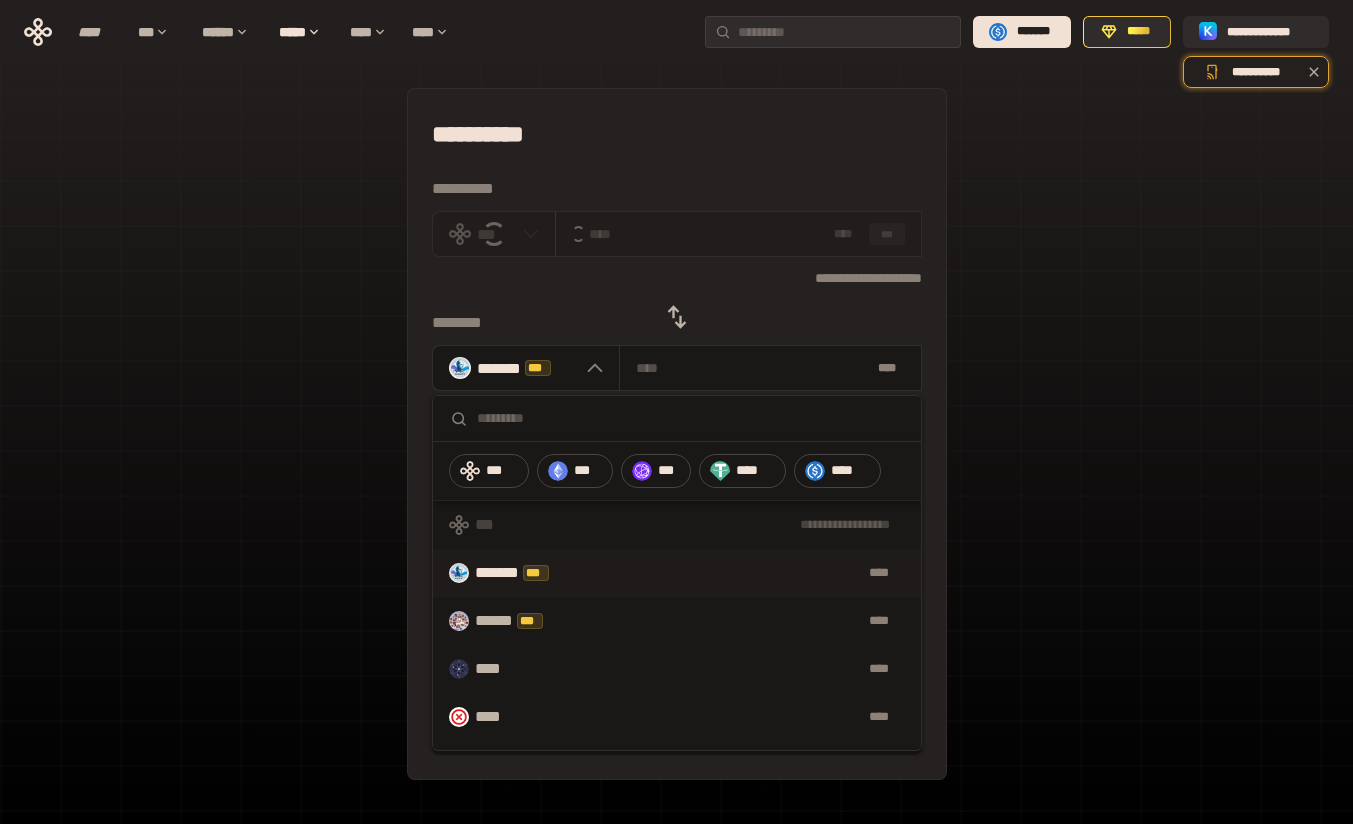 click on "***" at bounding box center [669, 471] 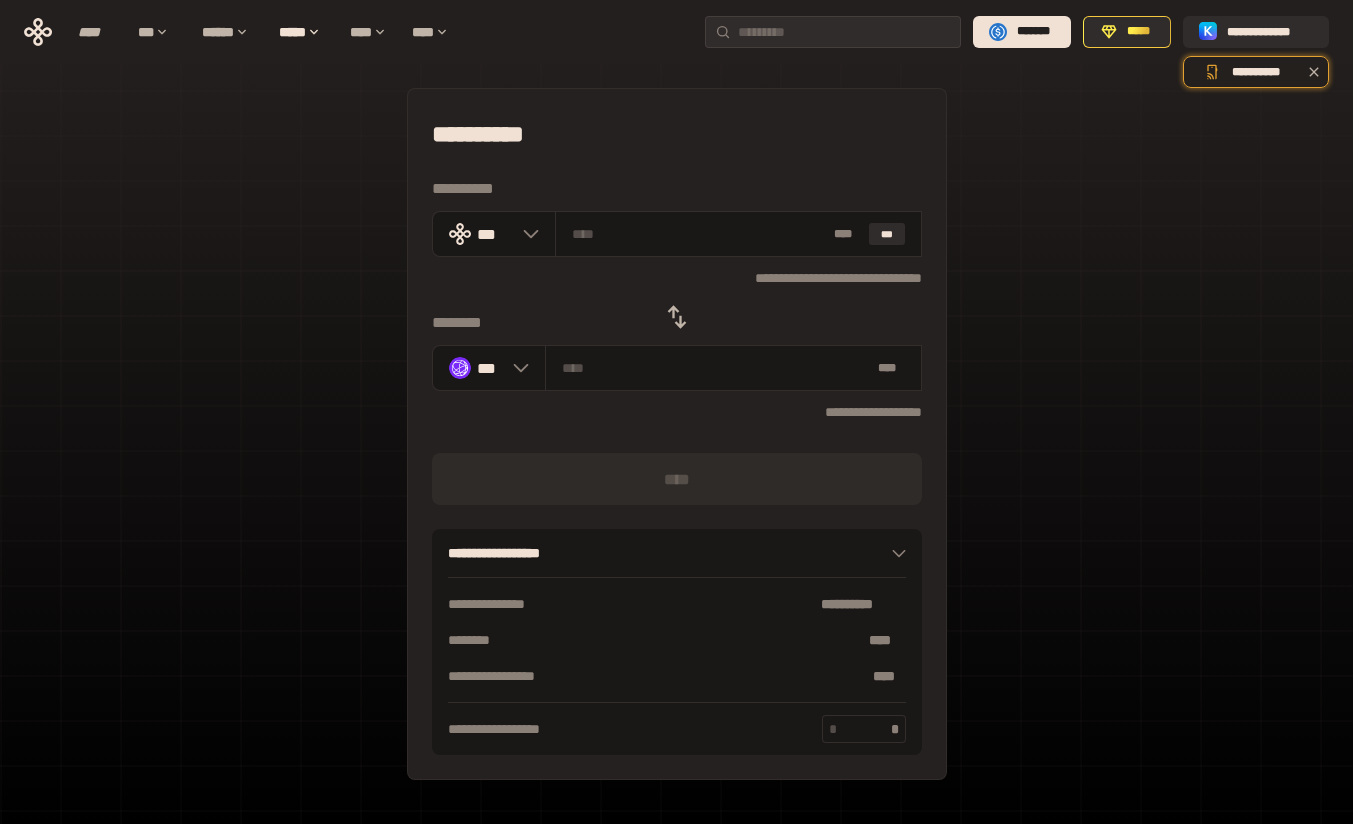 click at bounding box center [699, 234] 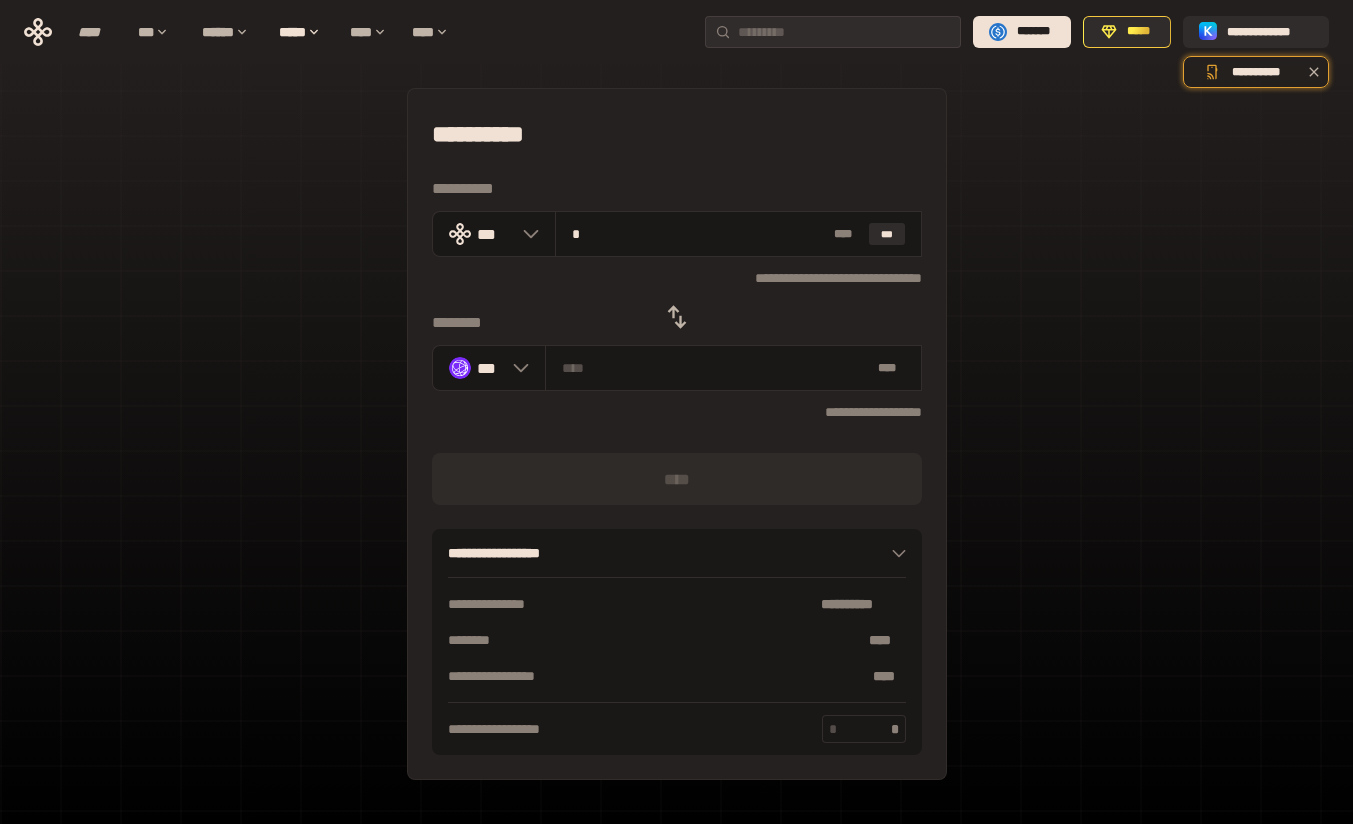 type on "********" 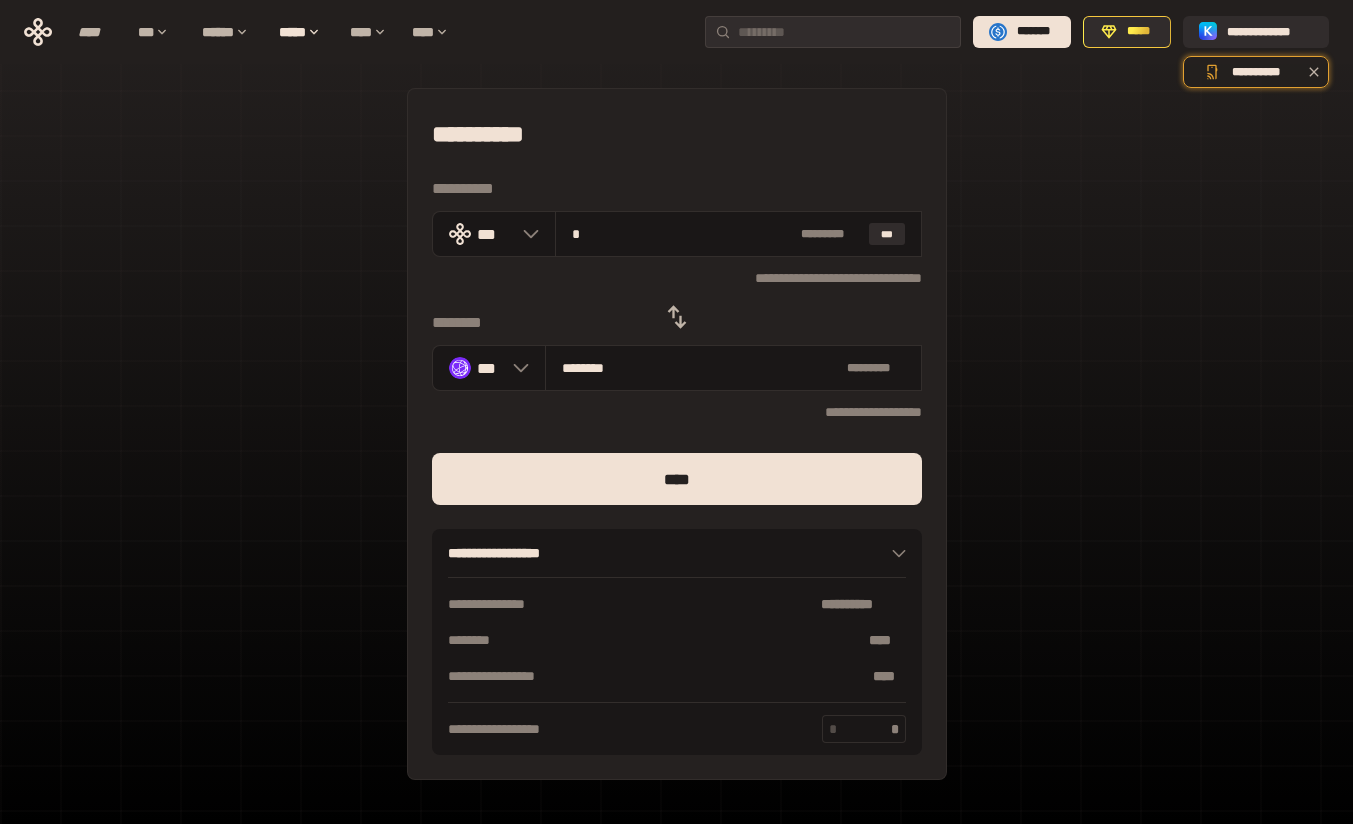 type on "**" 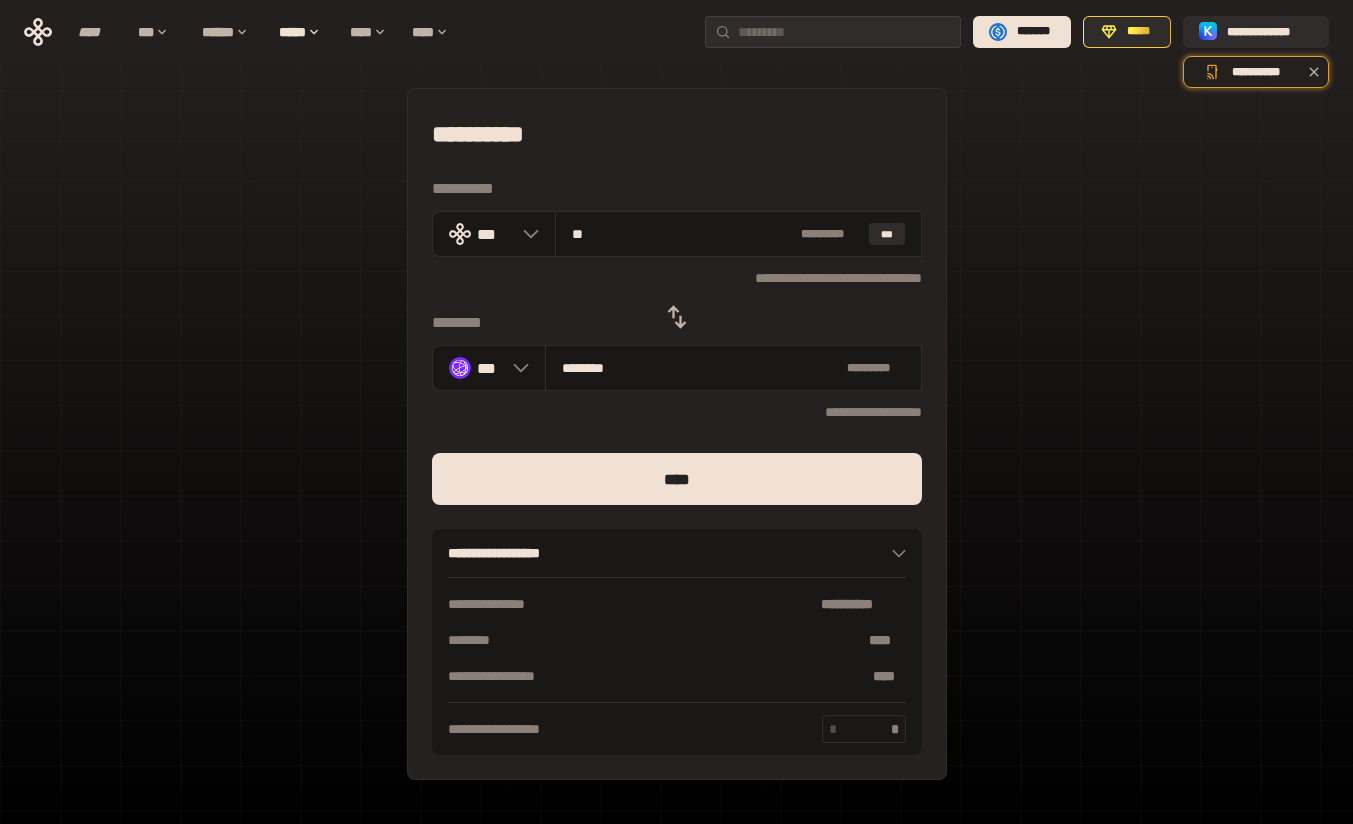 type on "********" 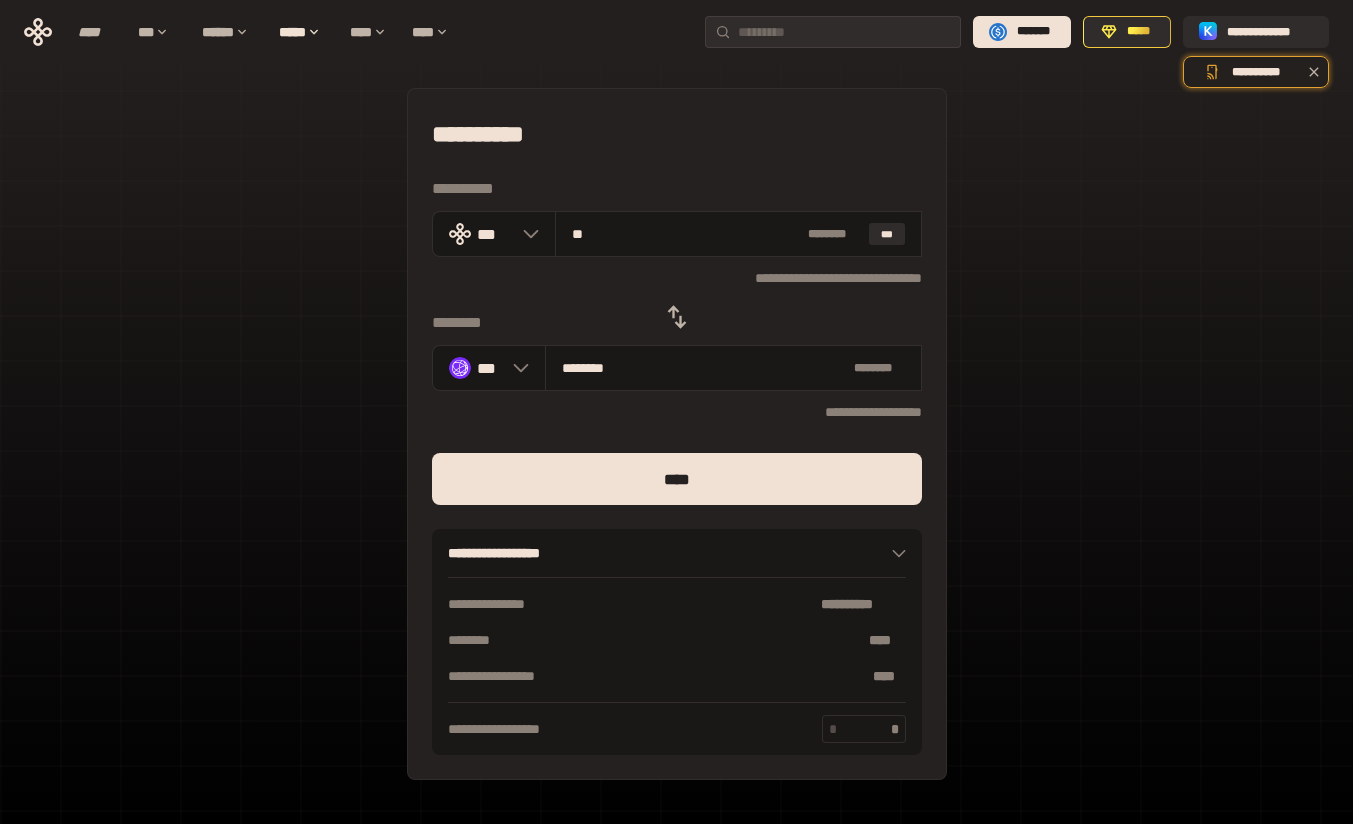 type on "***" 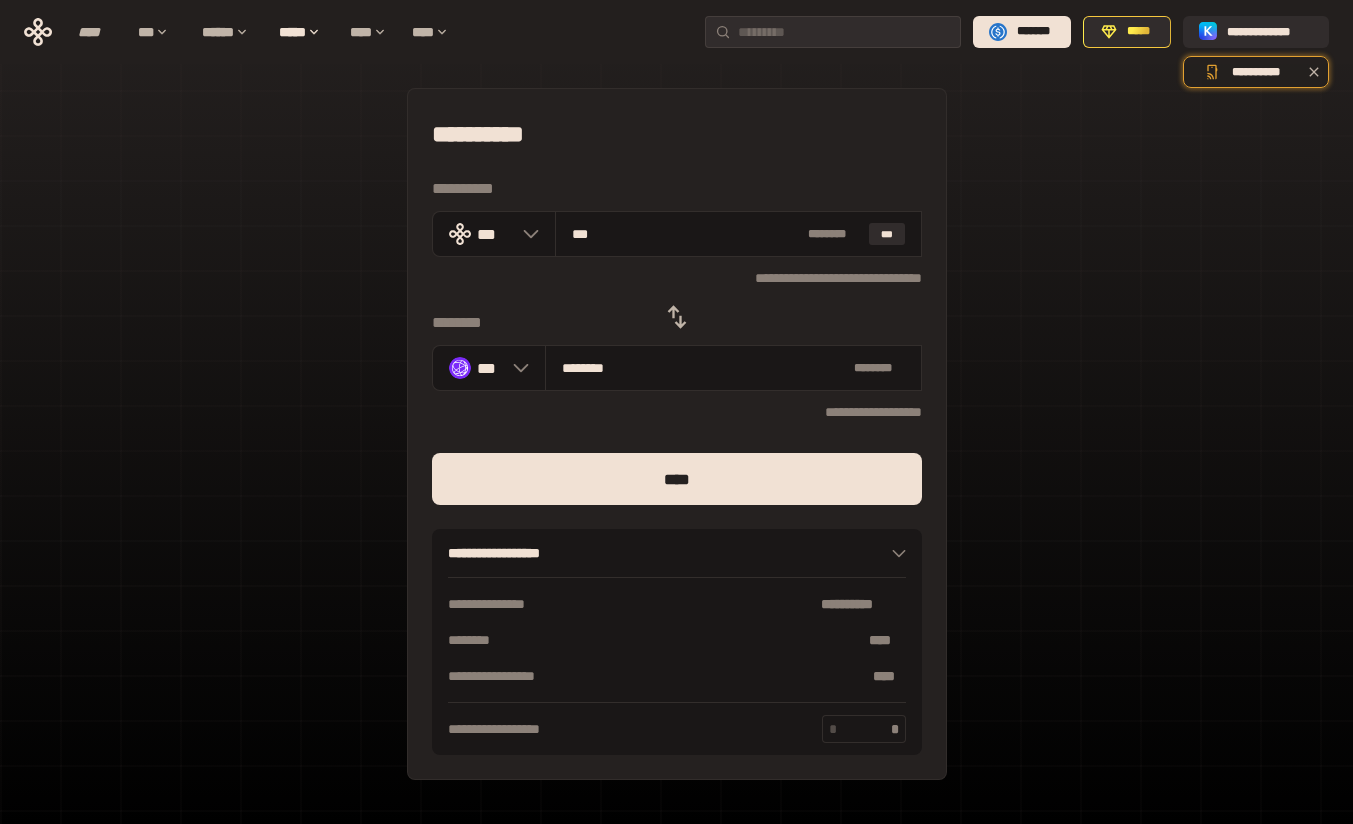 type on "*********" 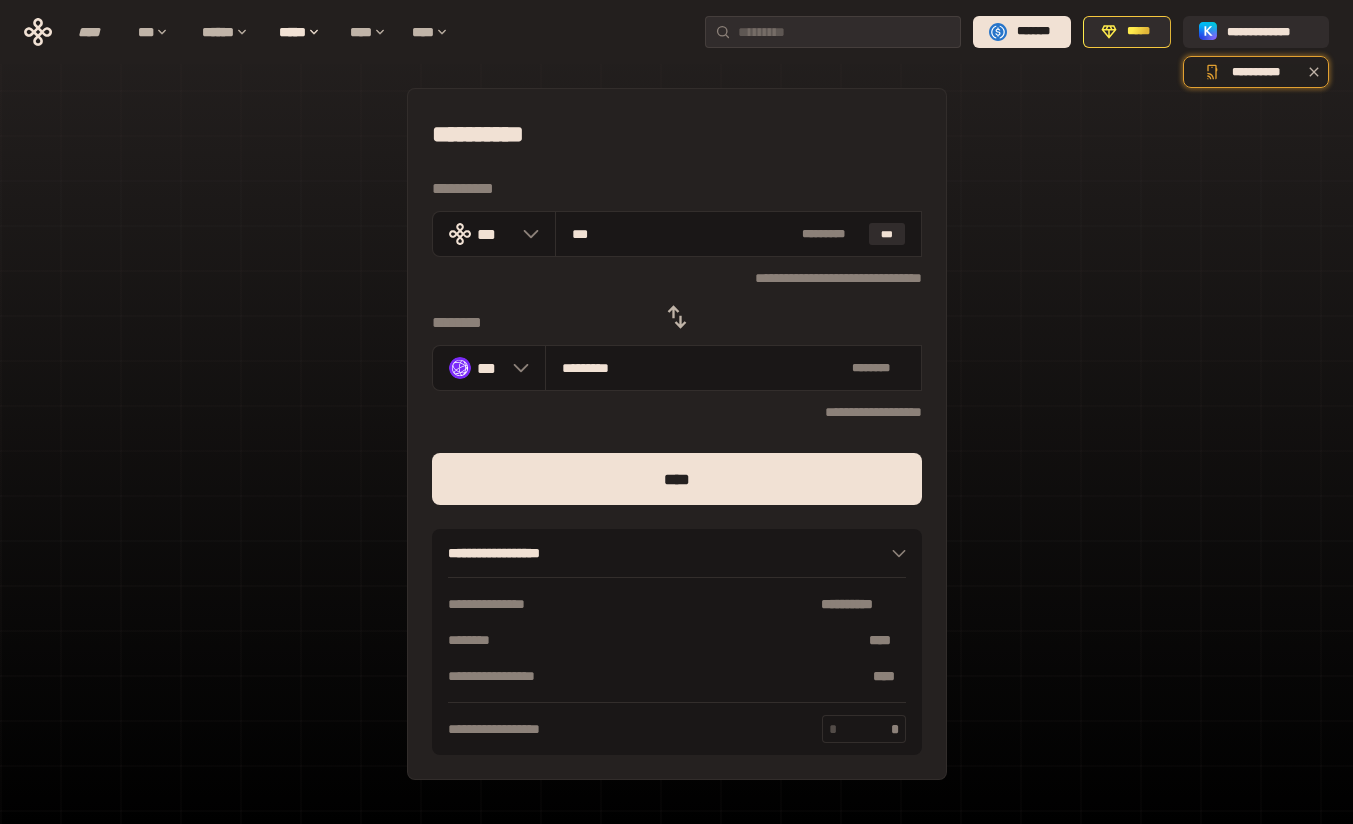 type on "***" 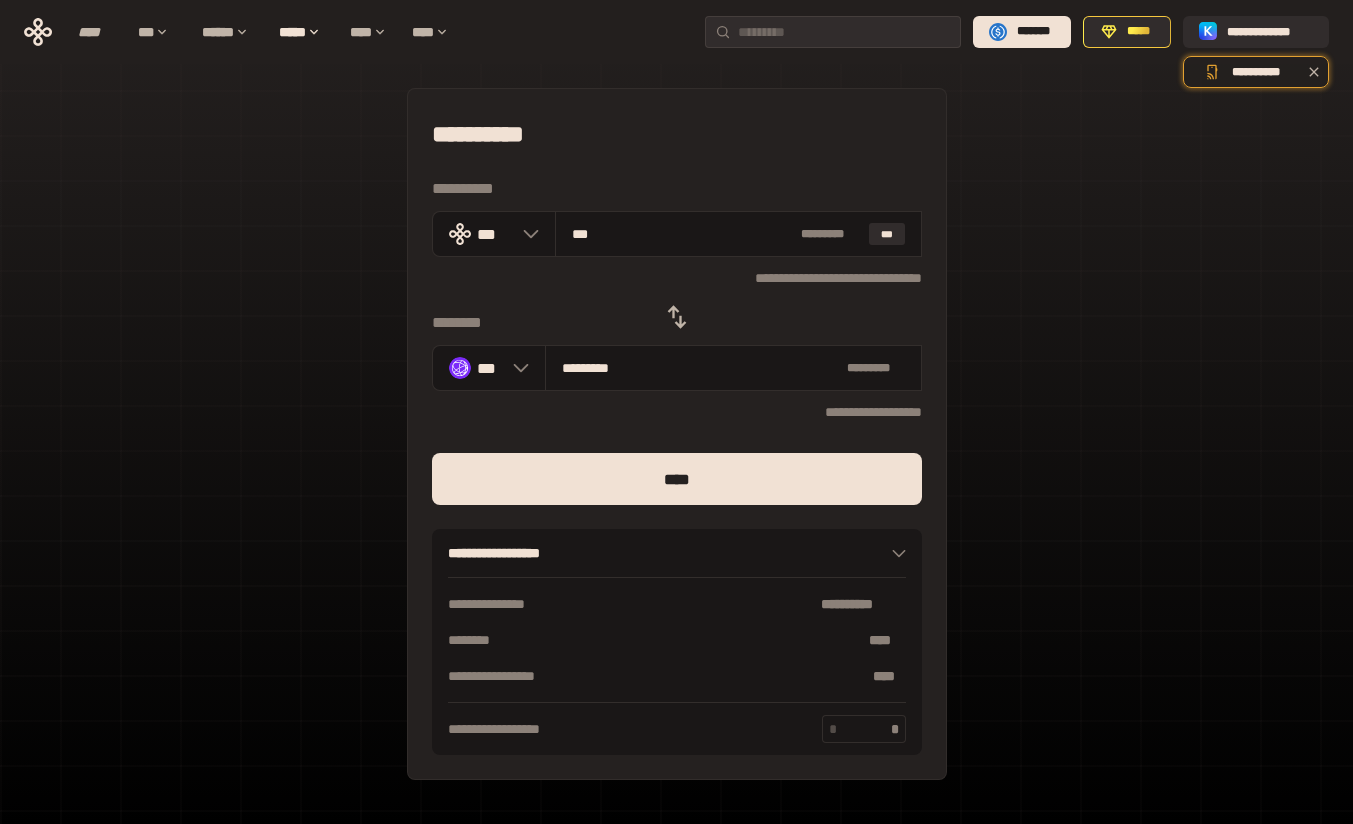 click 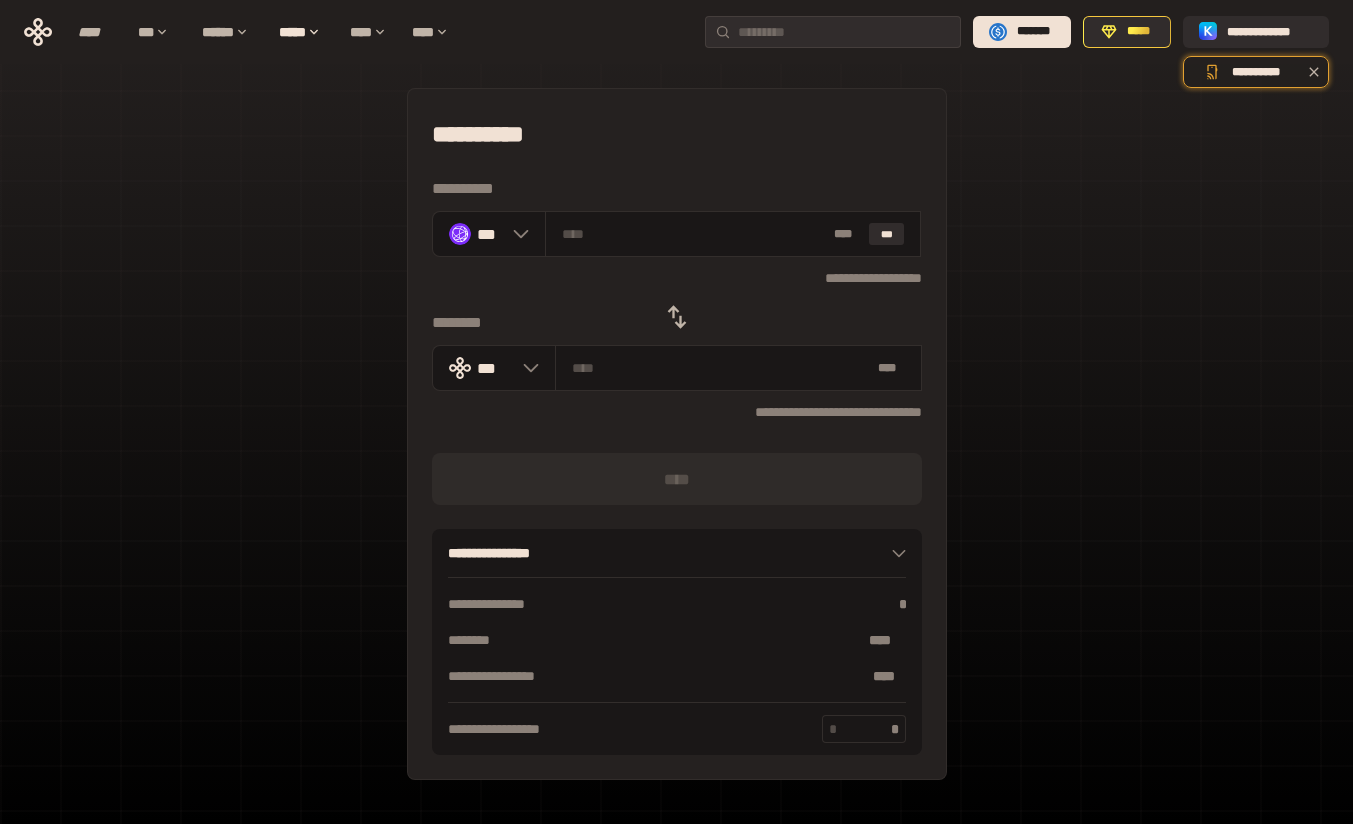click at bounding box center [694, 234] 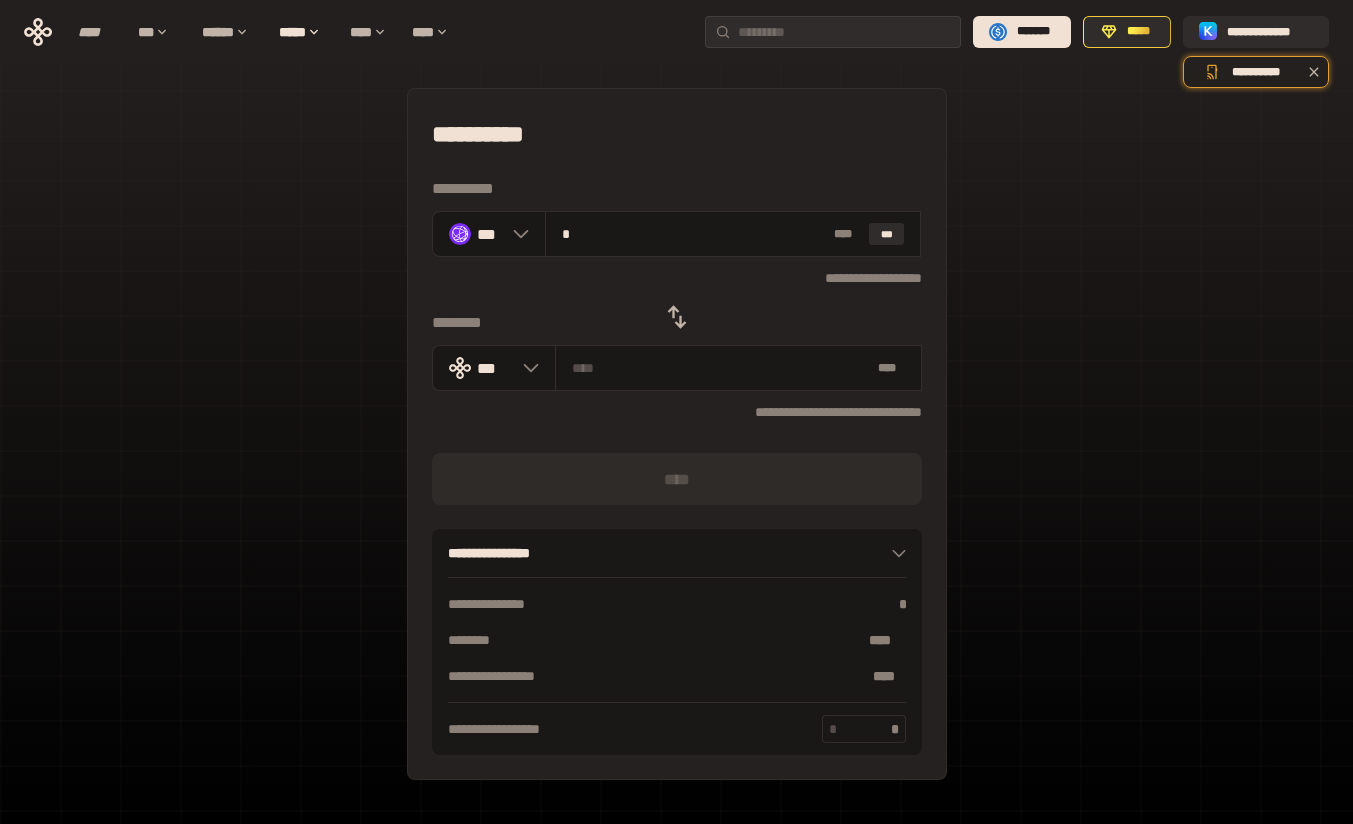 type on "**********" 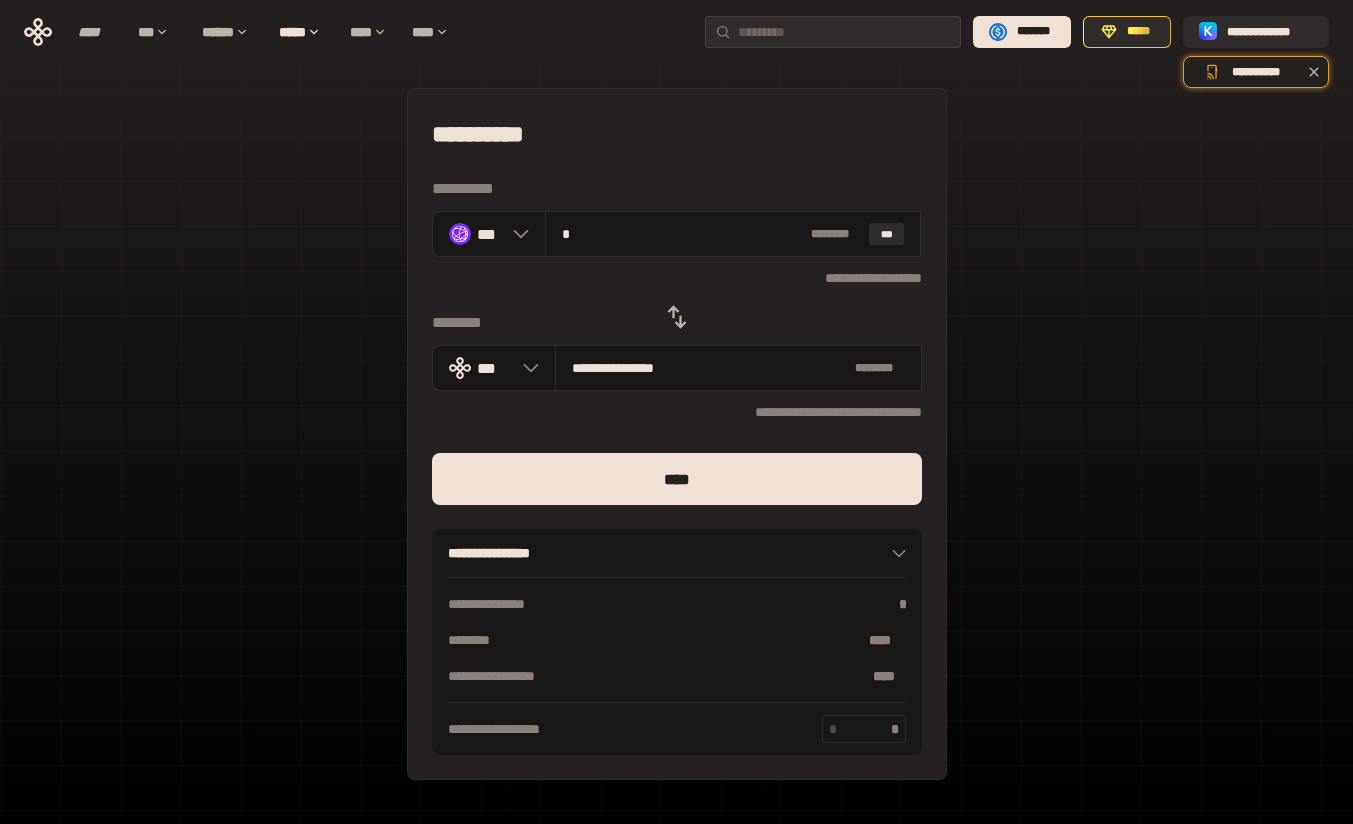 type on "**" 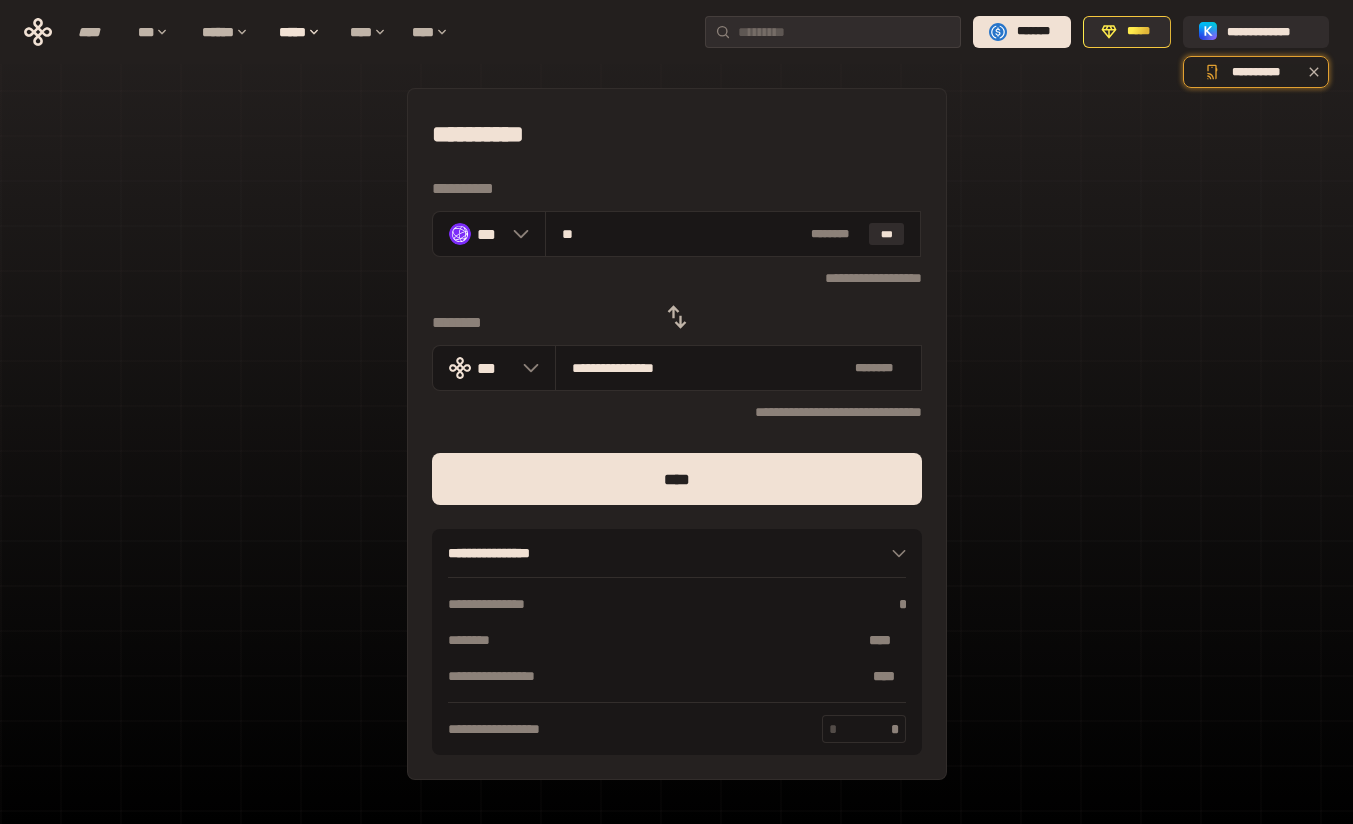 type on "**********" 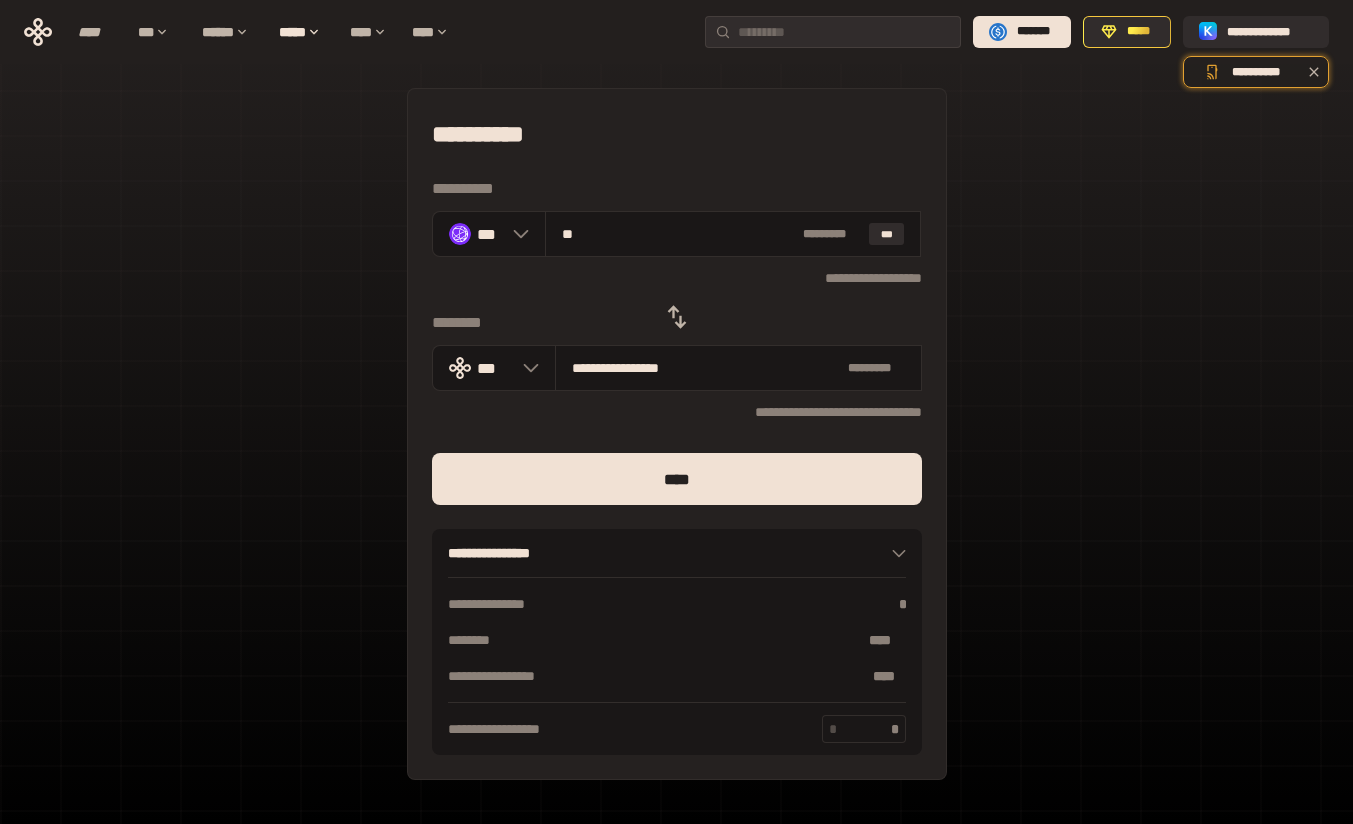 type on "**" 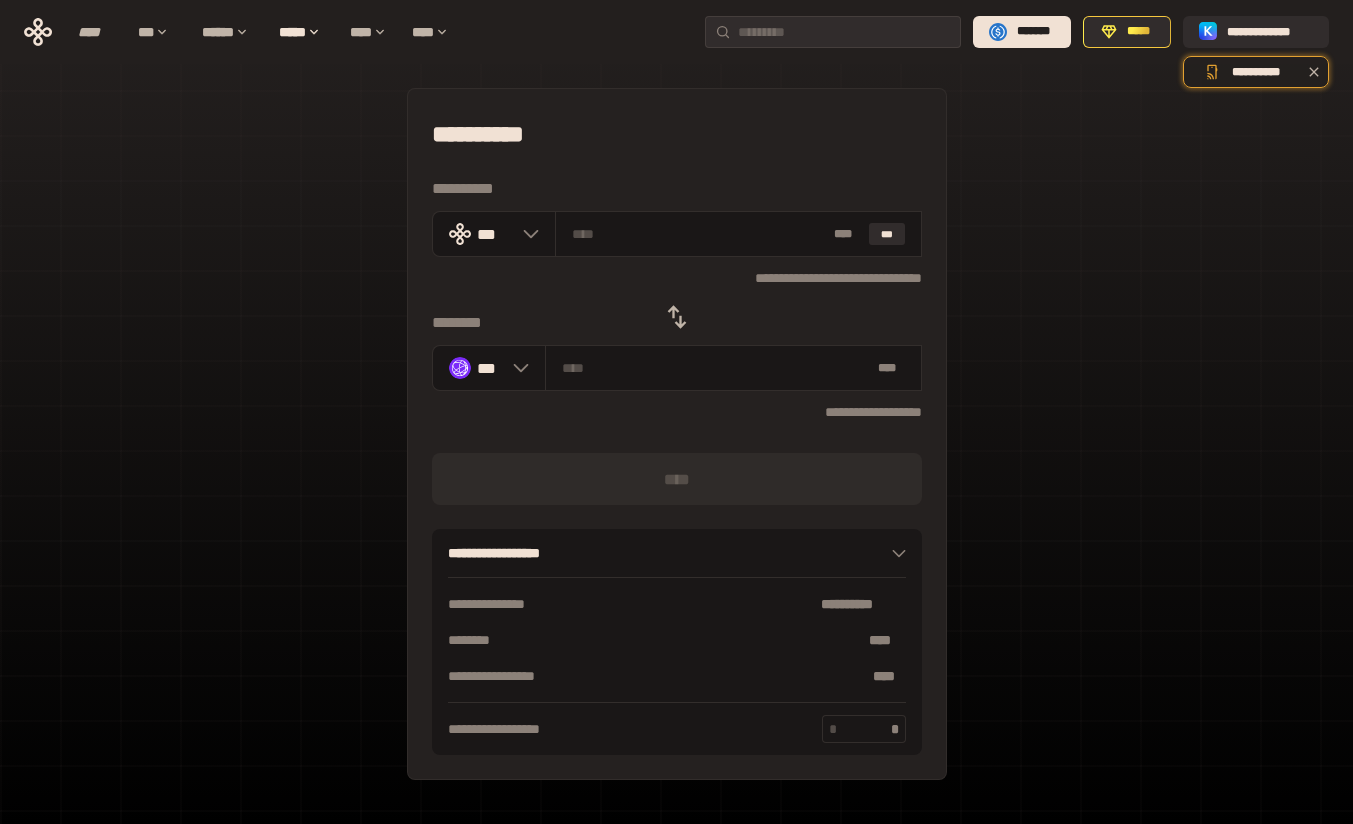 click at bounding box center (699, 234) 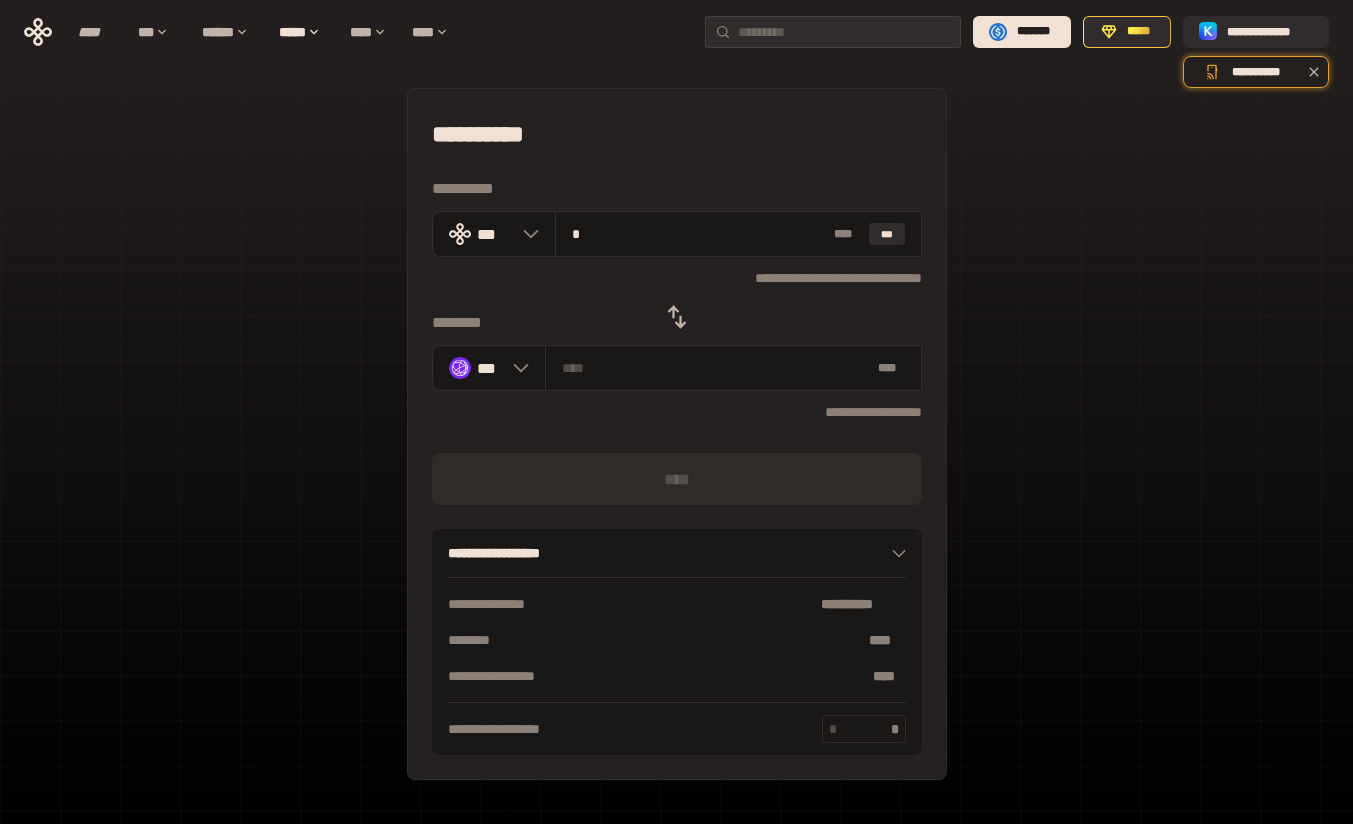 type on "********" 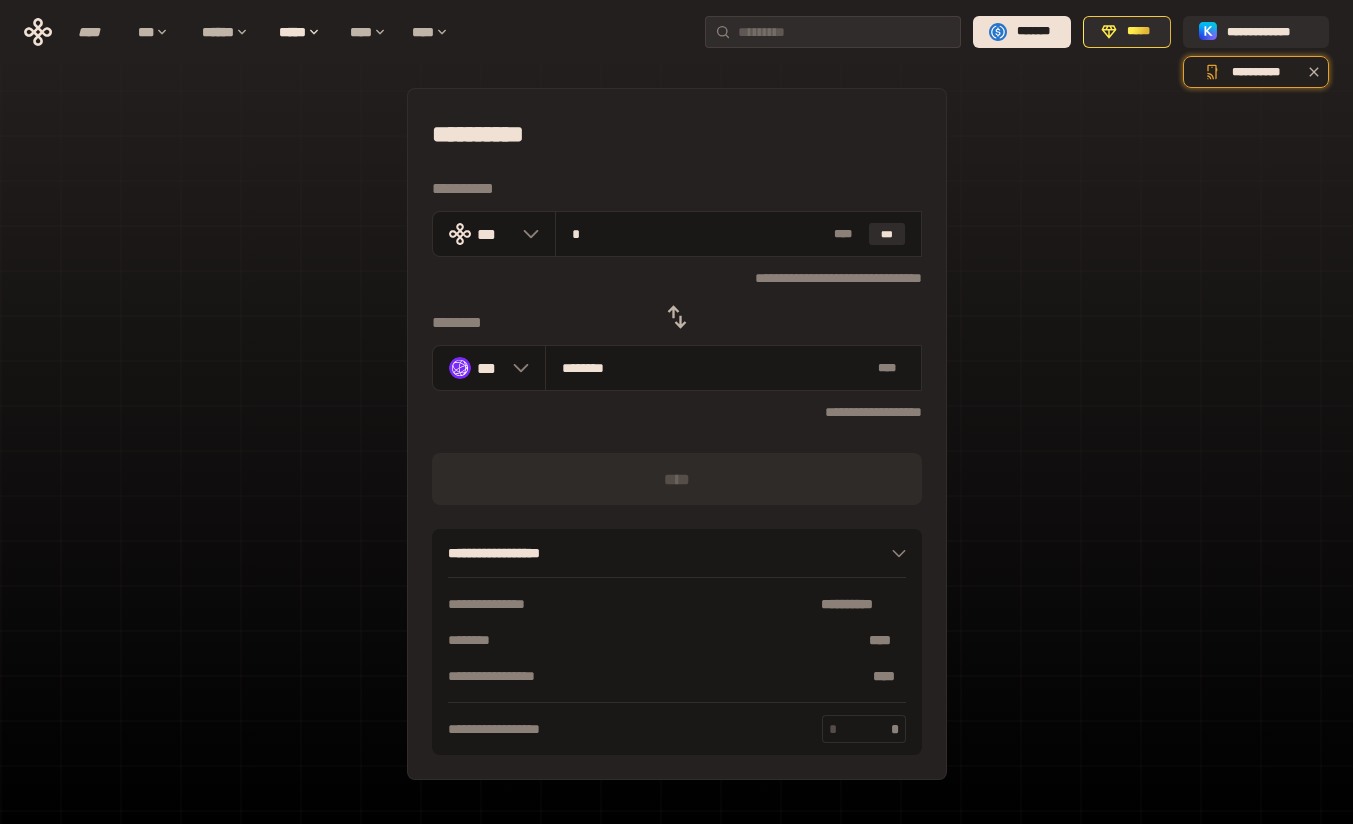 type on "**" 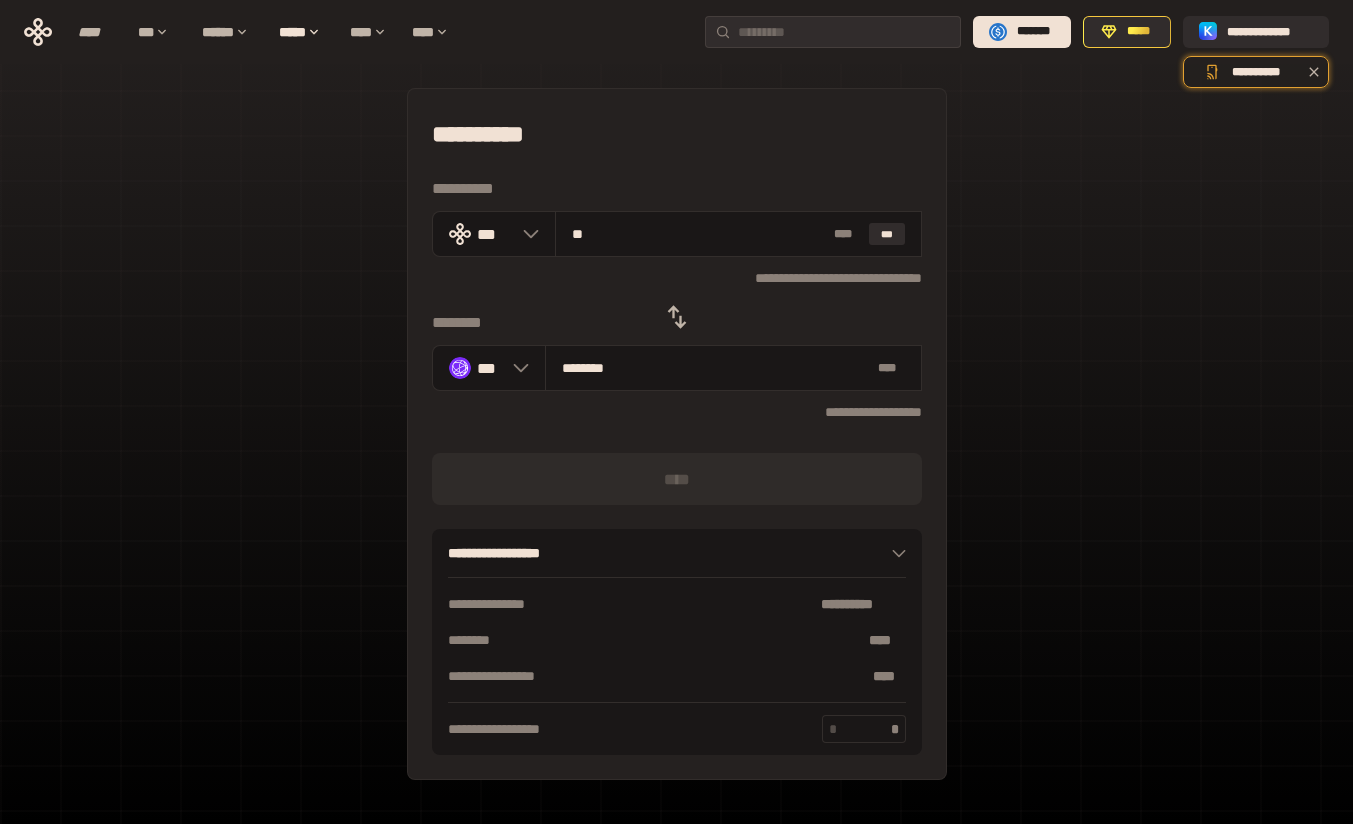 type on "********" 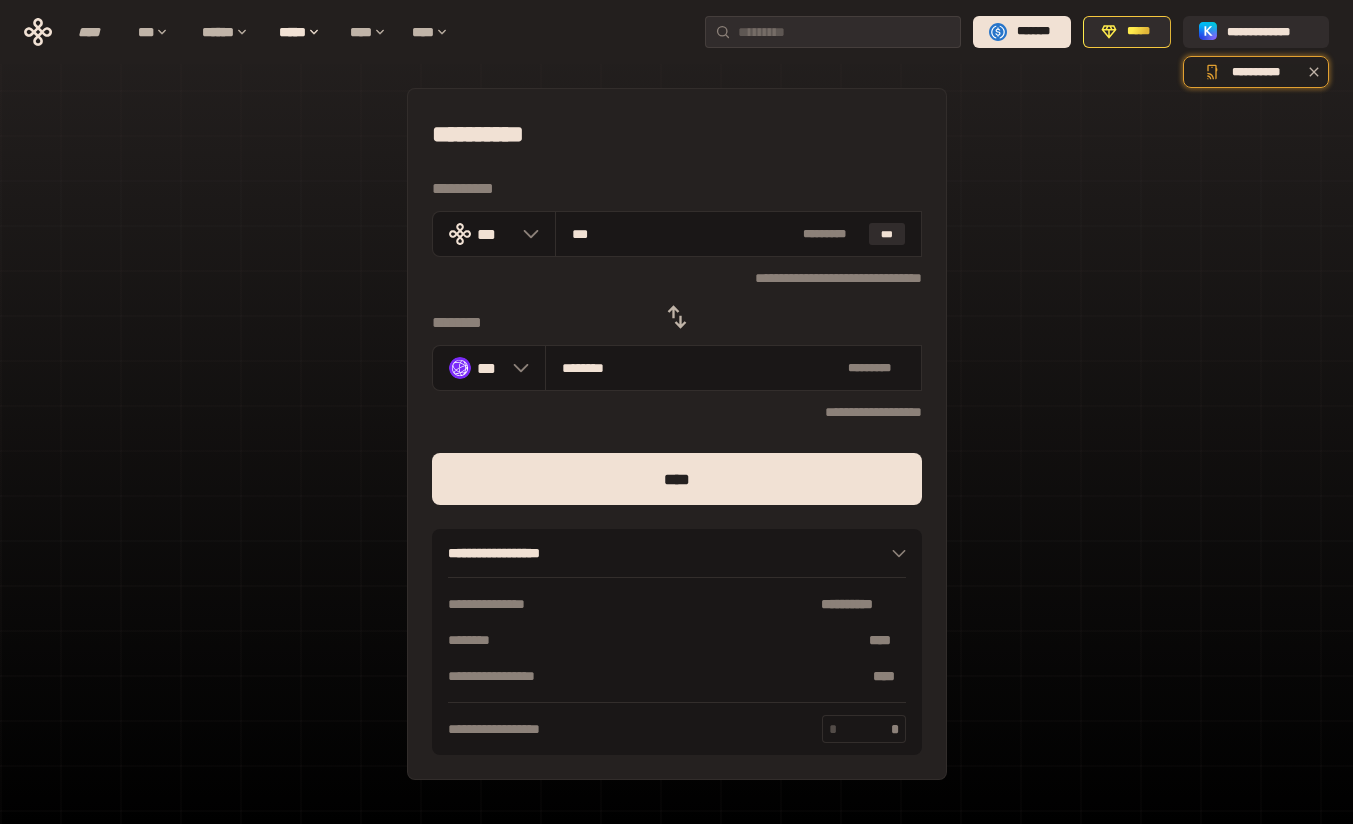 type on "****" 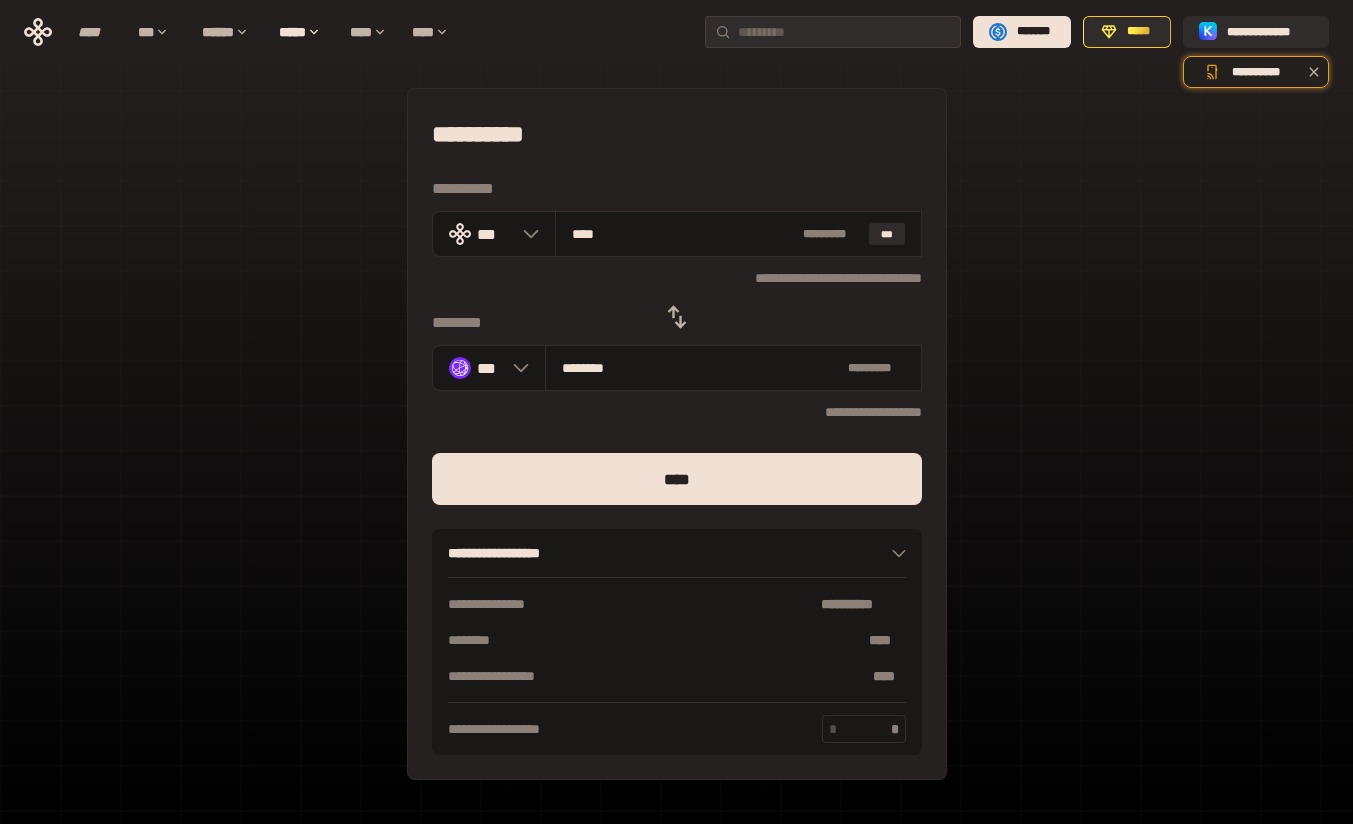 type on "********" 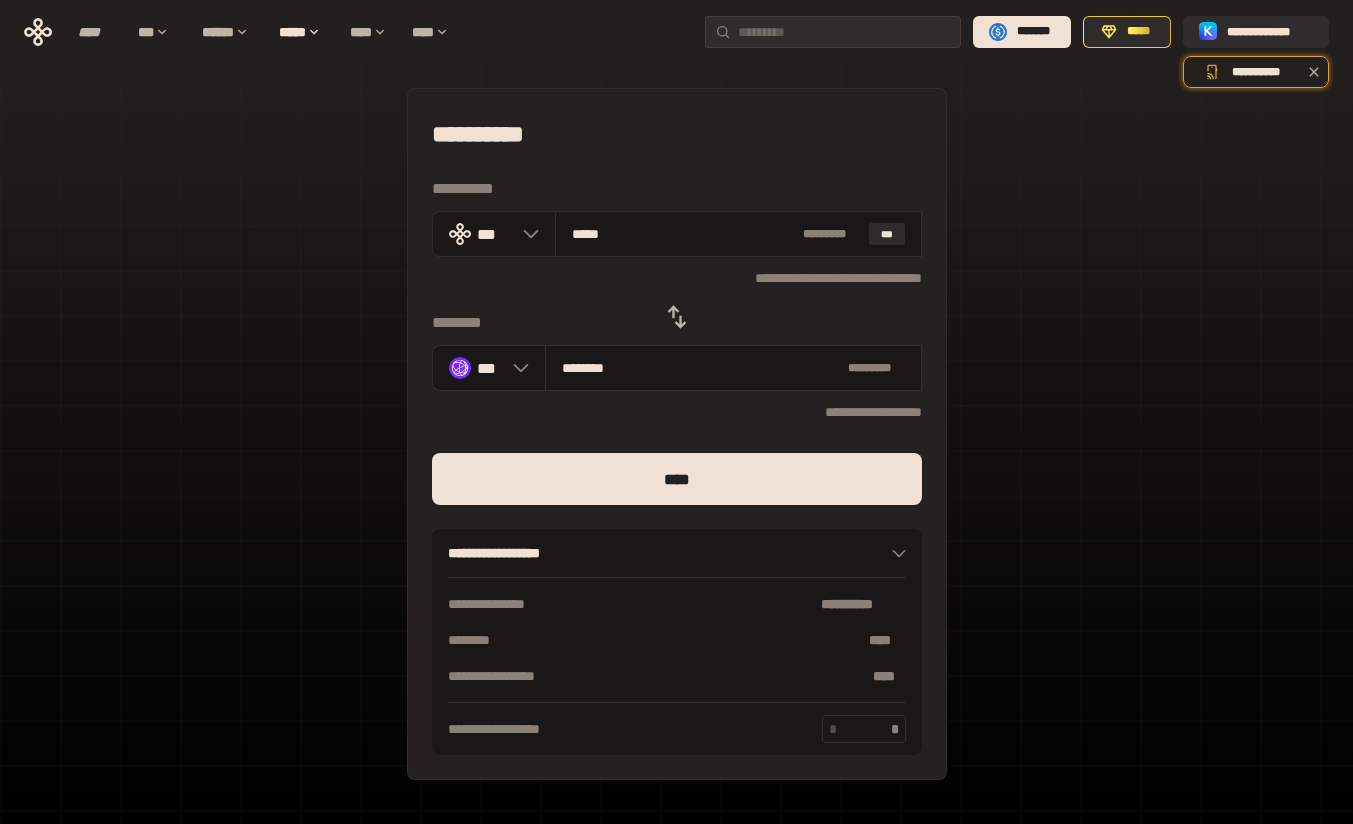 type on "********" 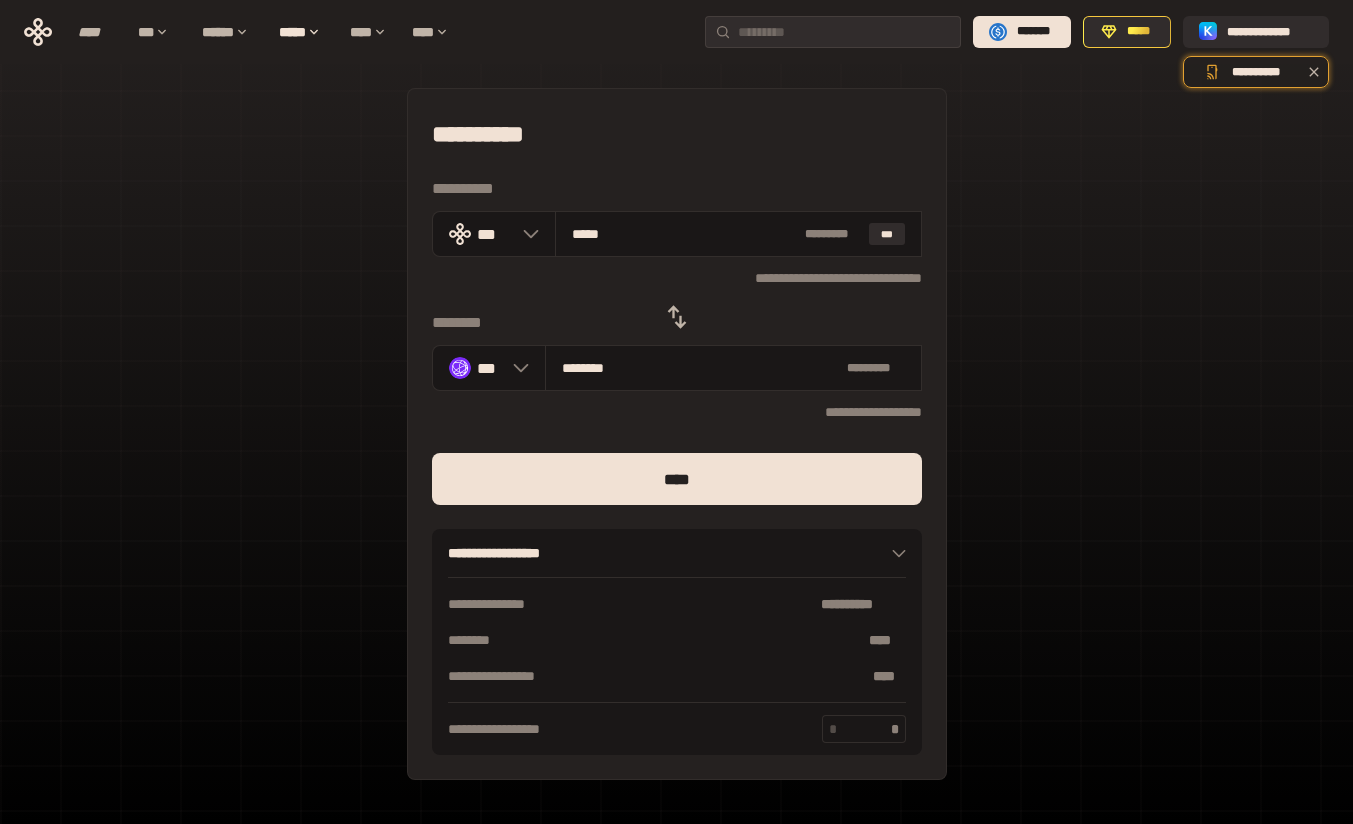 type on "*****" 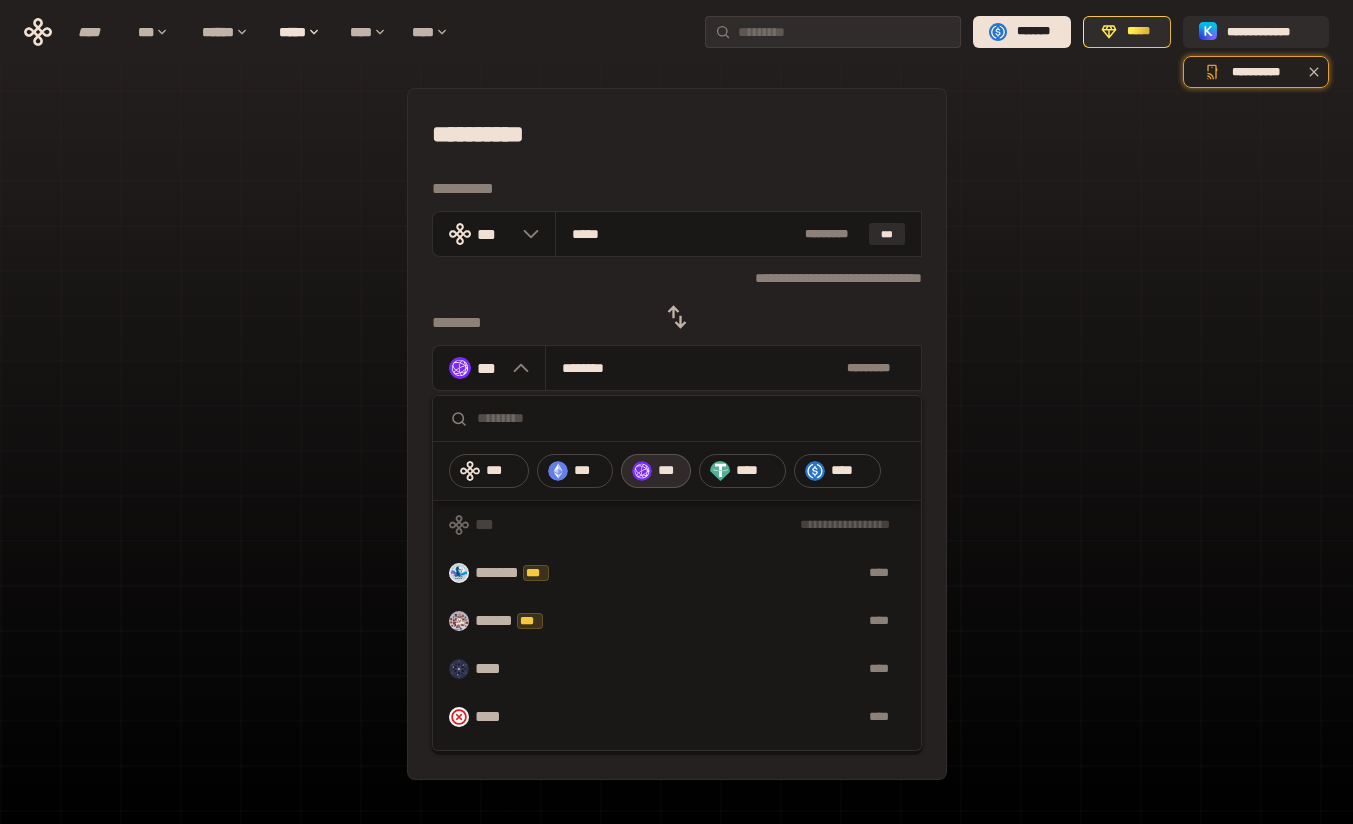 click on "****" at bounding box center (838, 471) 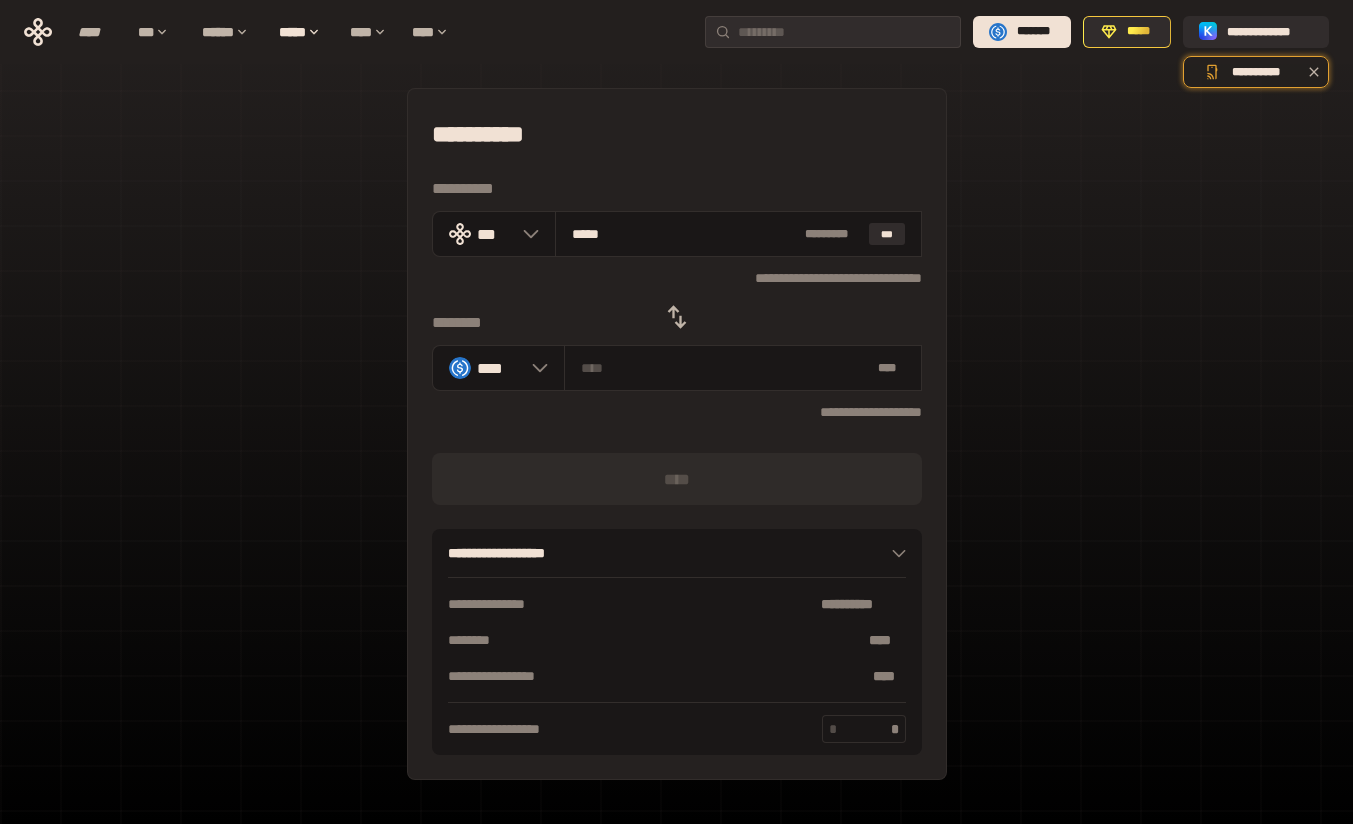 click on "*****" at bounding box center [684, 234] 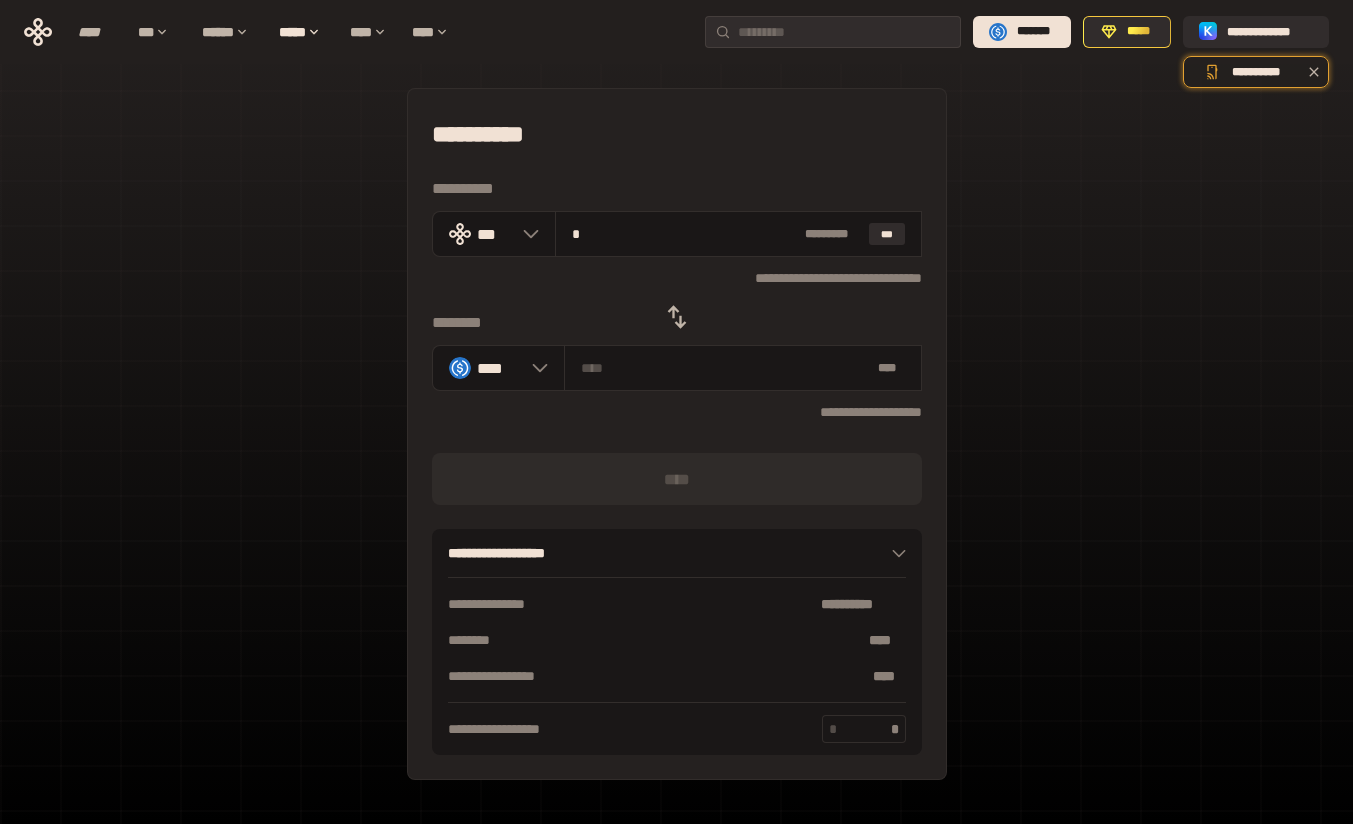 type on "********" 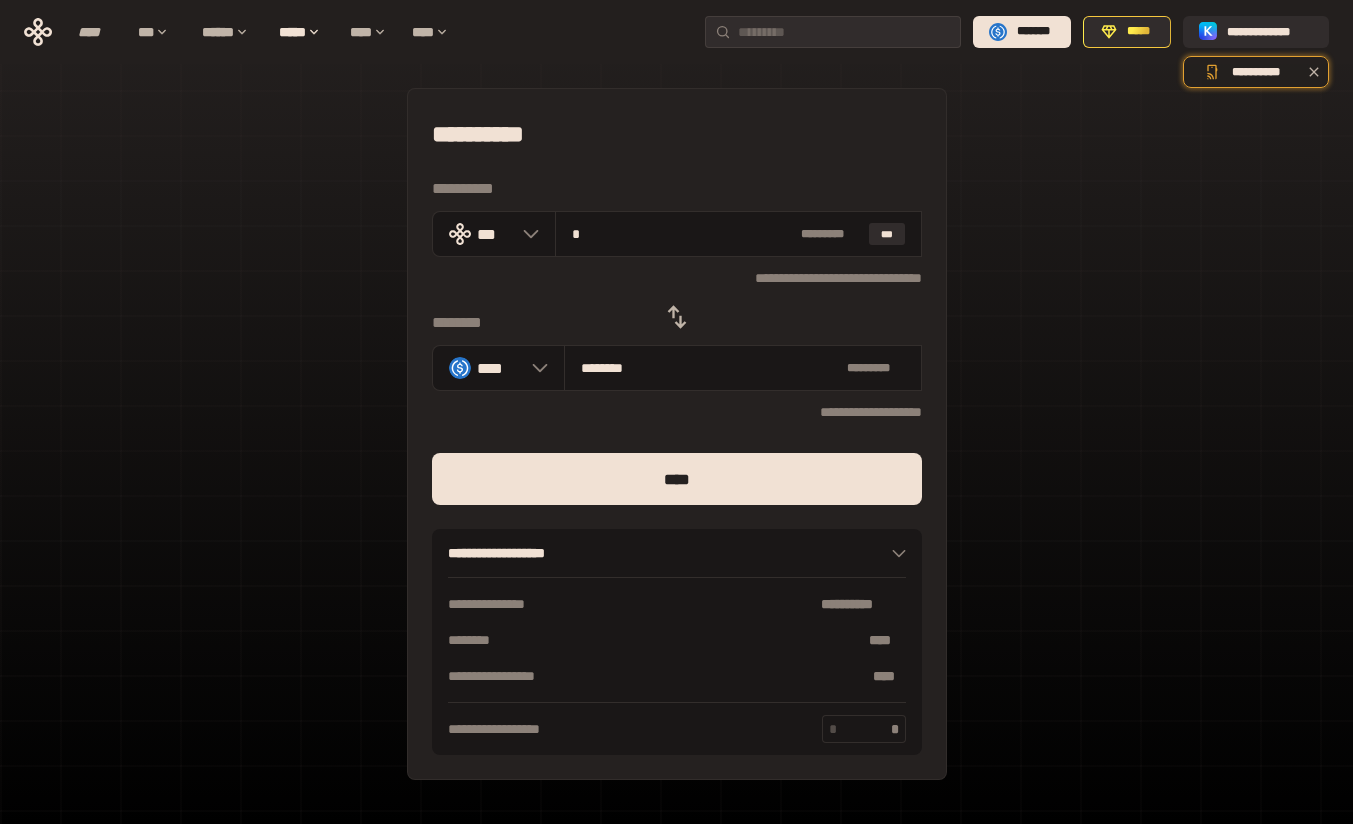 type on "**" 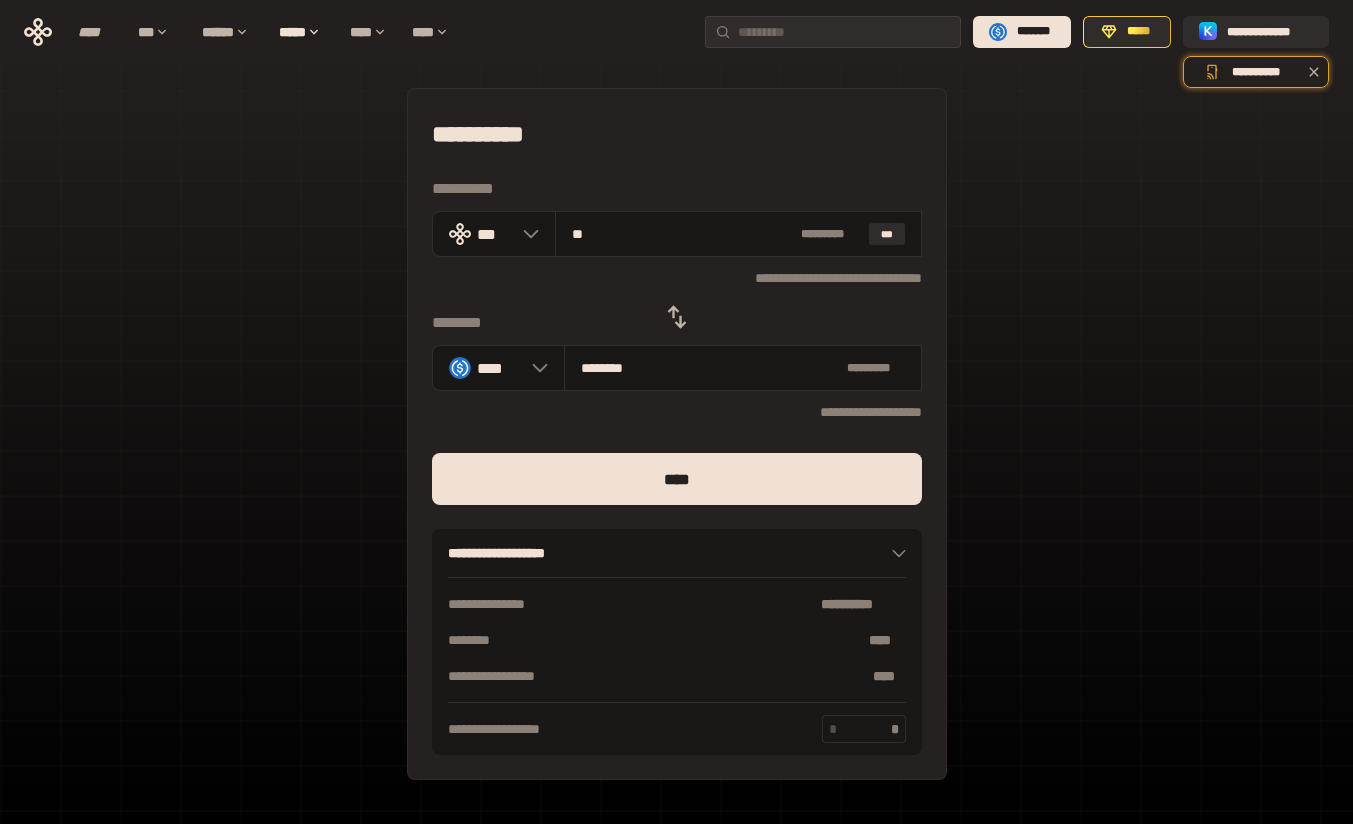 type on "********" 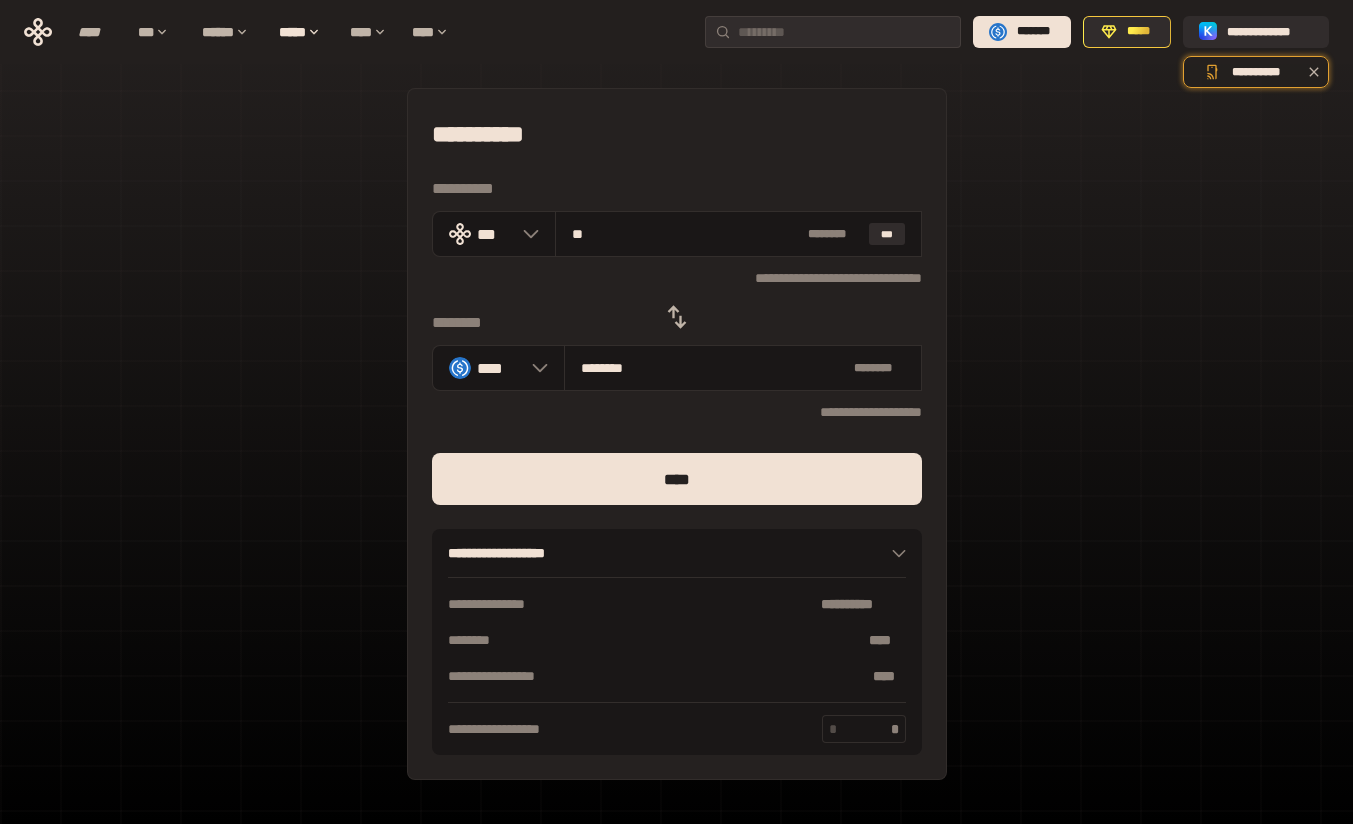type on "***" 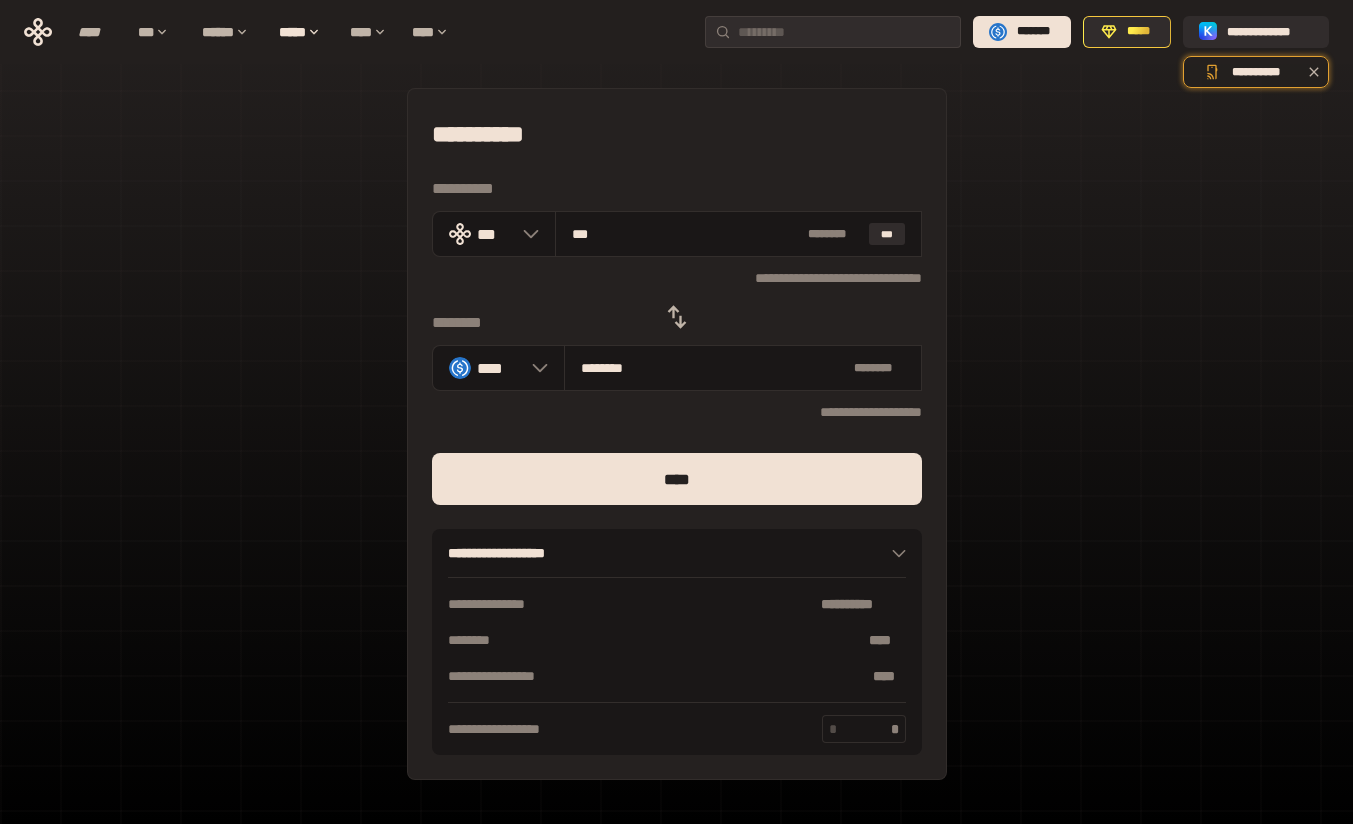 type on "*********" 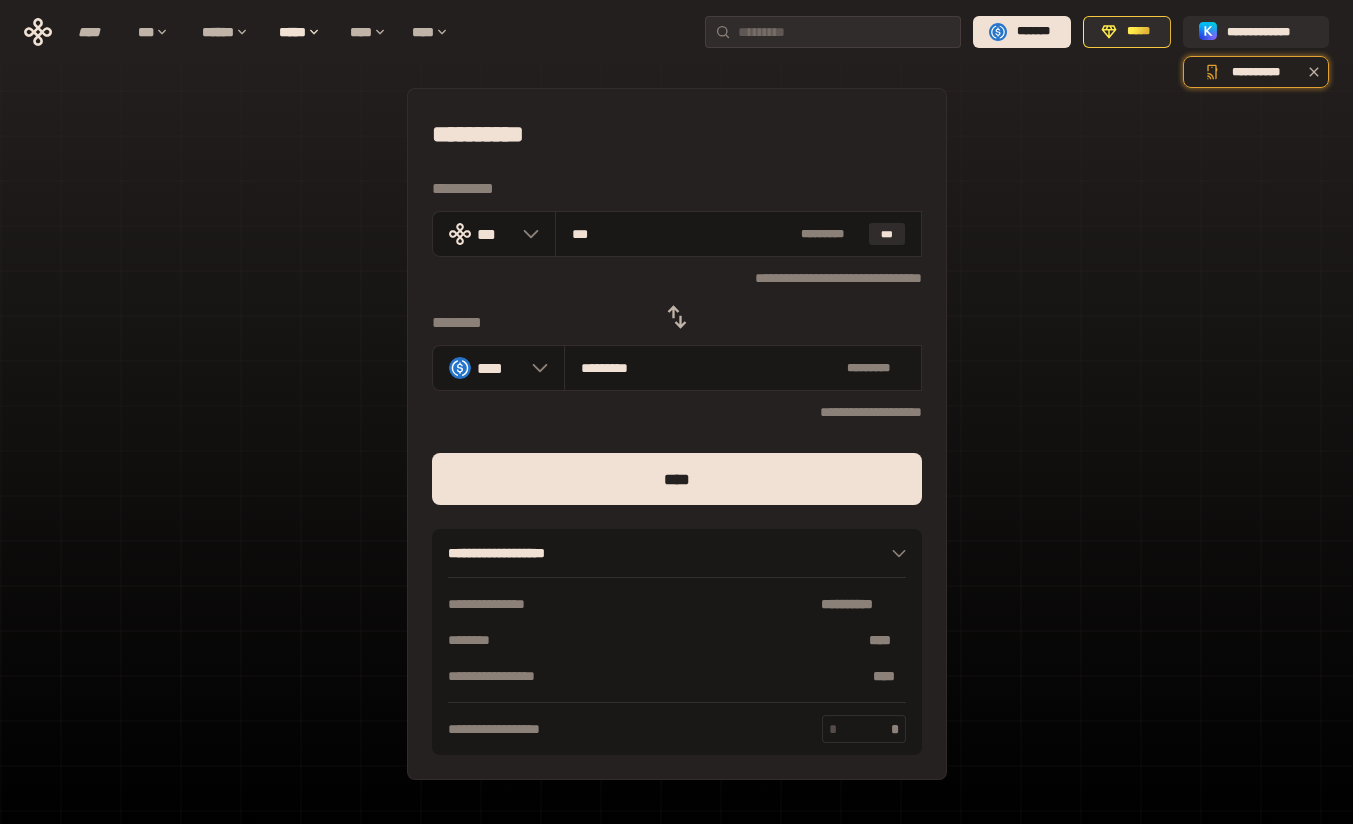 type on "***" 